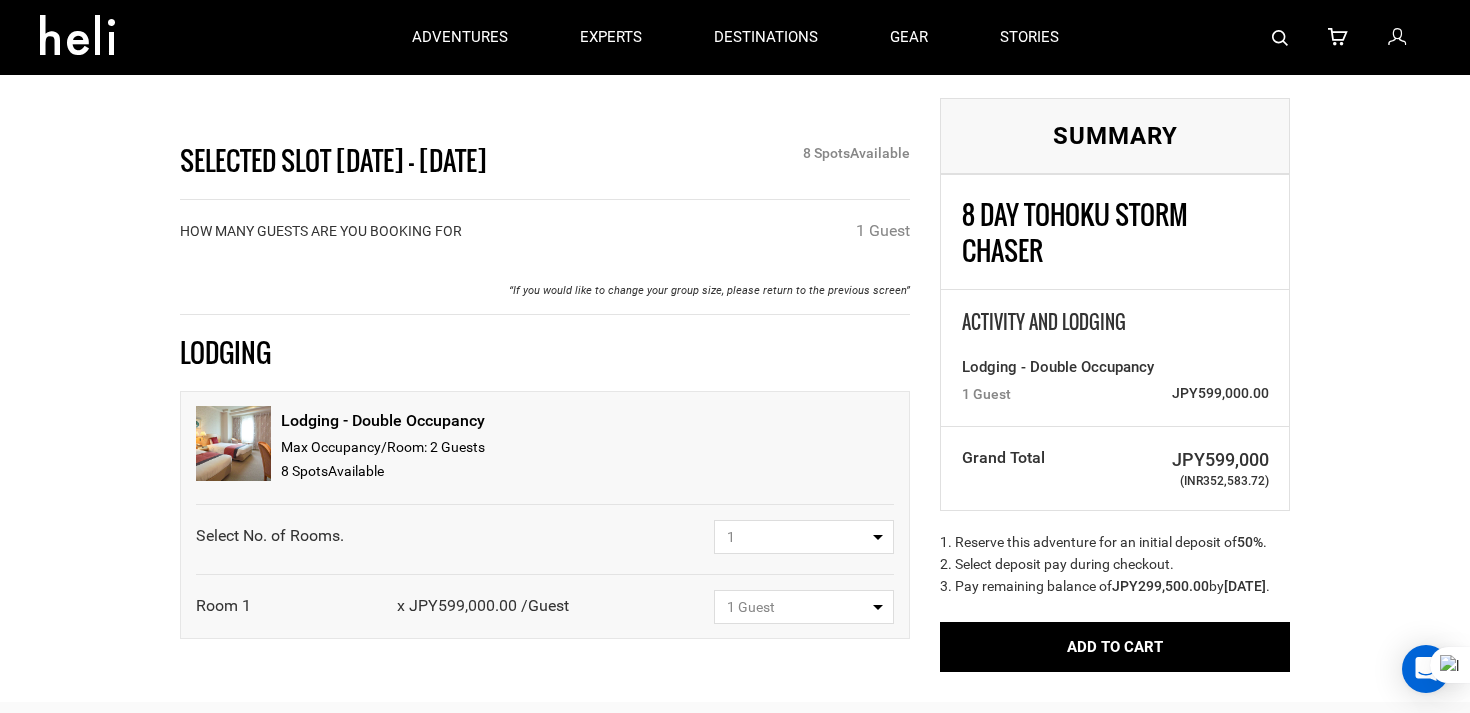select on "1" 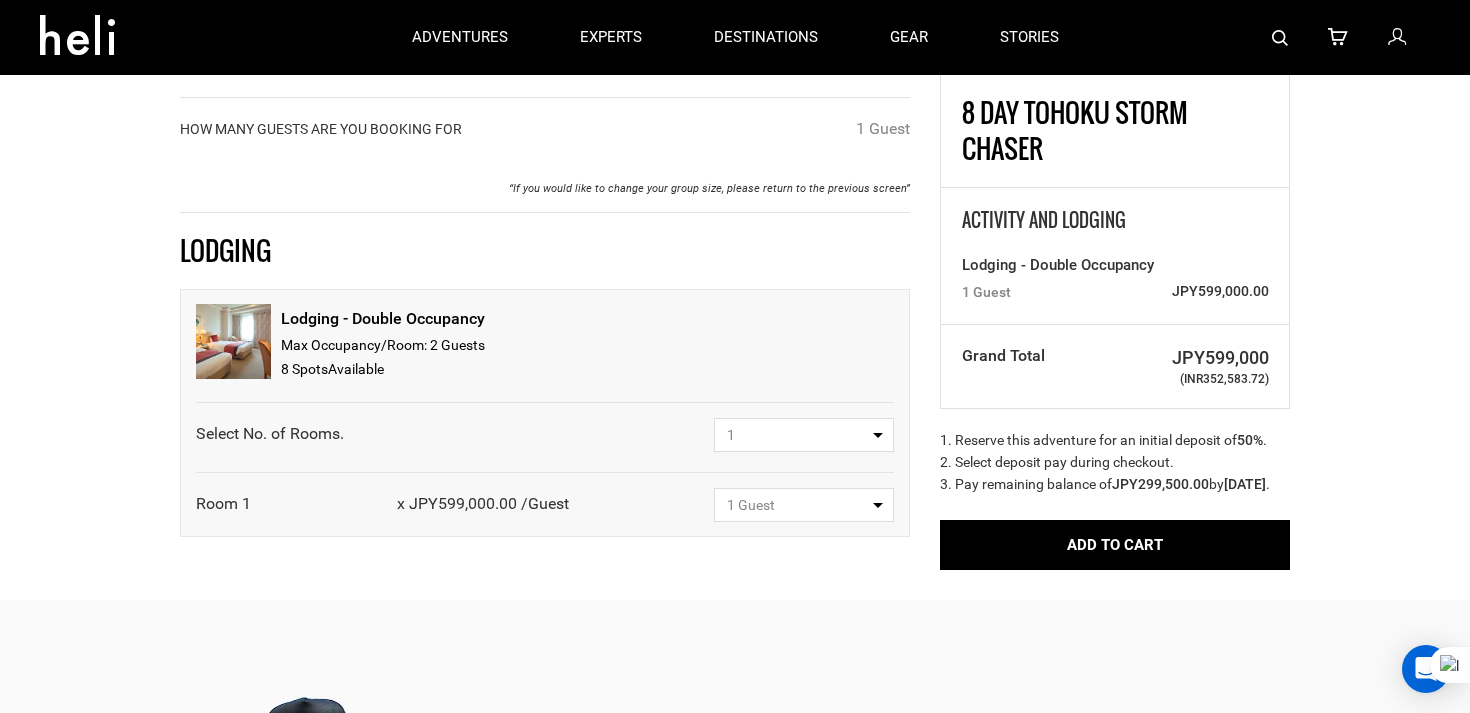 scroll, scrollTop: 0, scrollLeft: 0, axis: both 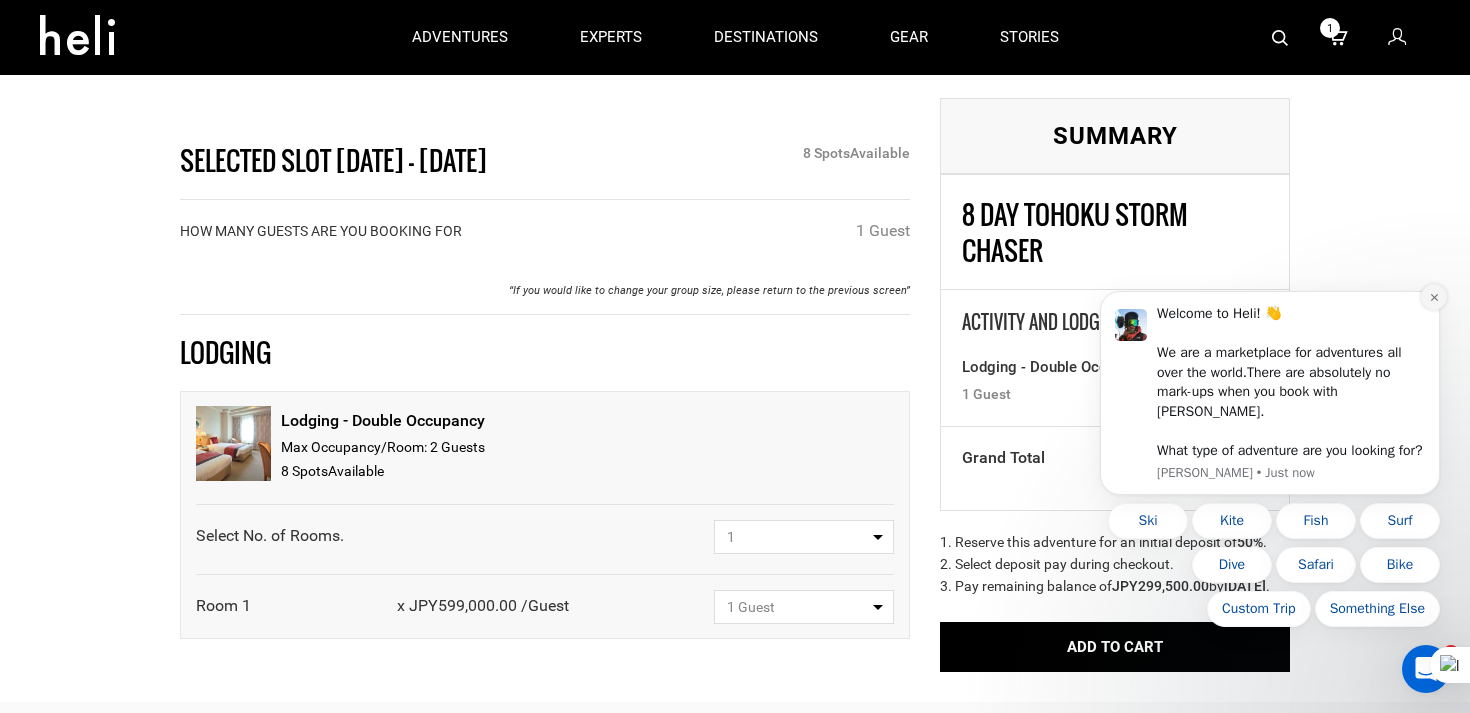 click at bounding box center [1434, 297] 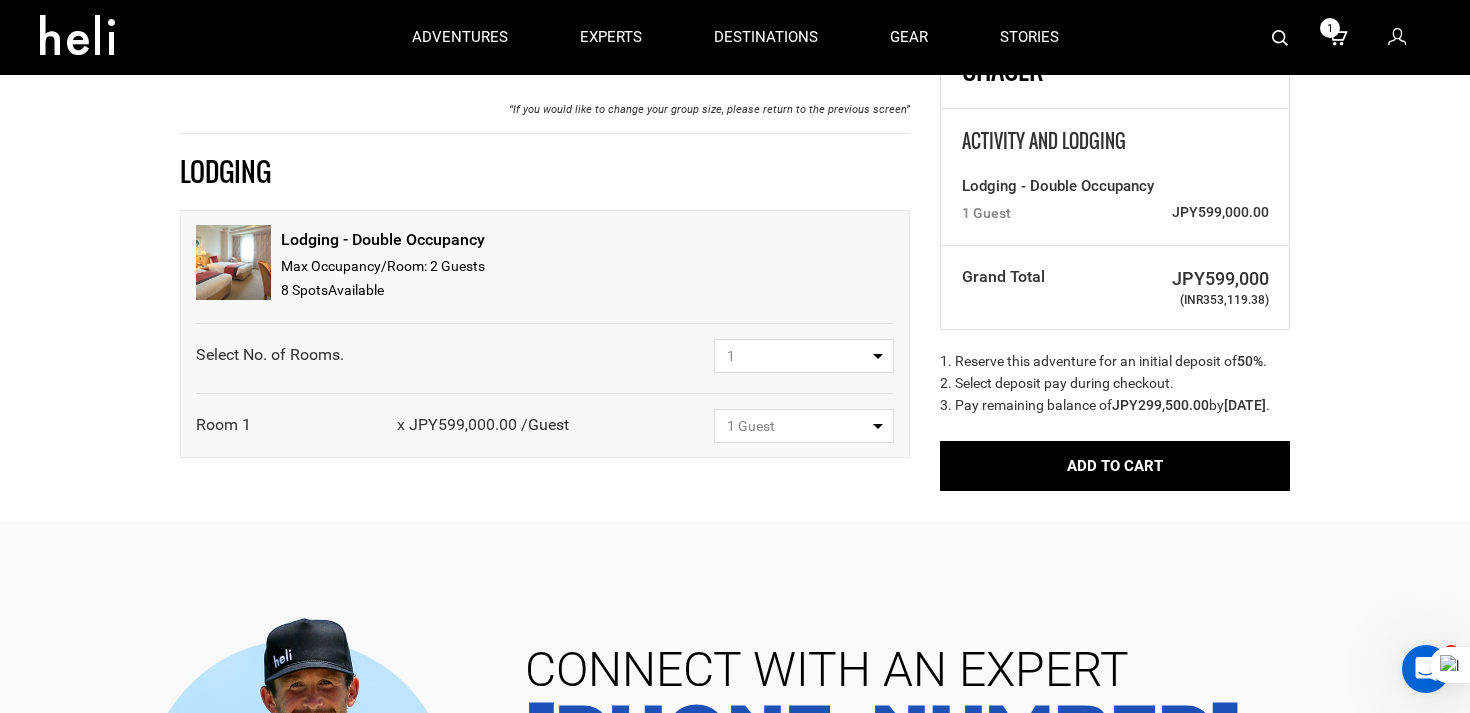 scroll, scrollTop: 187, scrollLeft: 0, axis: vertical 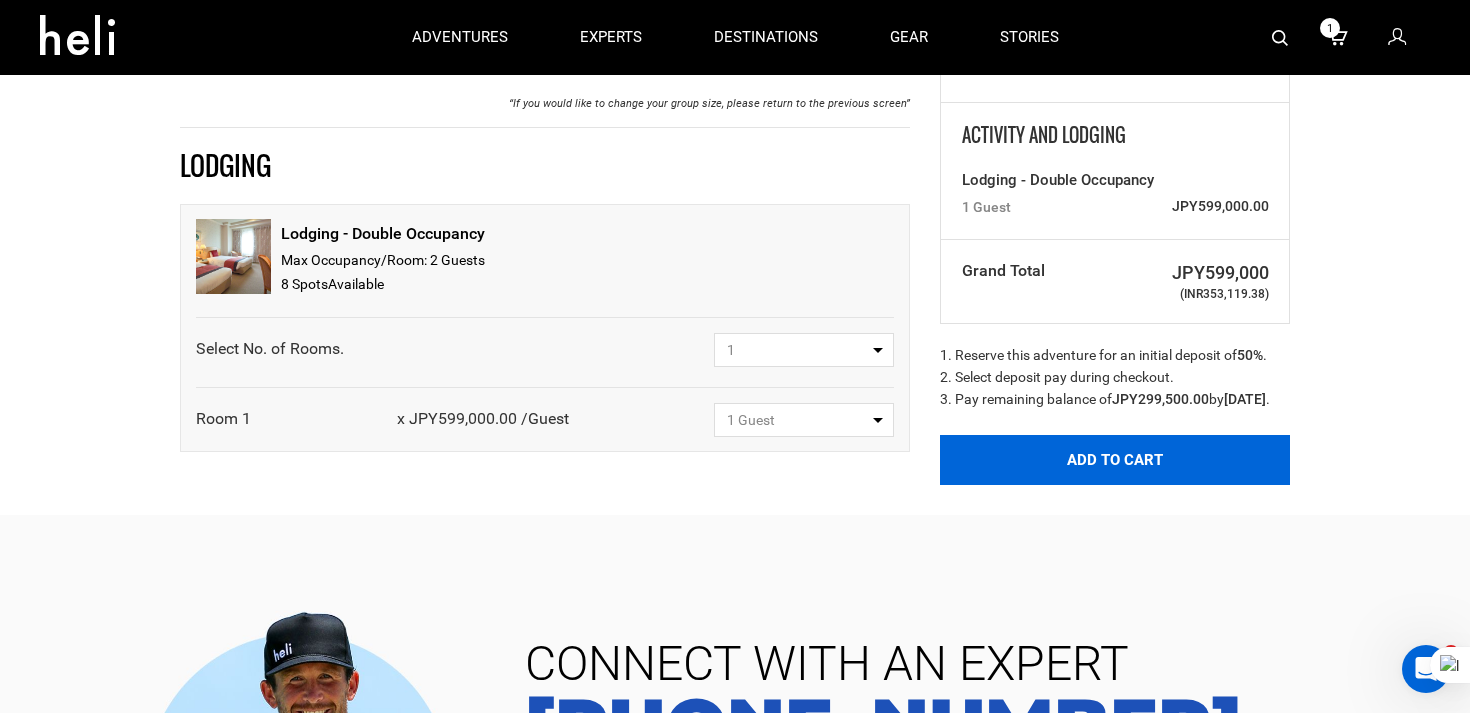 click on "Add to Cart" at bounding box center (1115, 460) 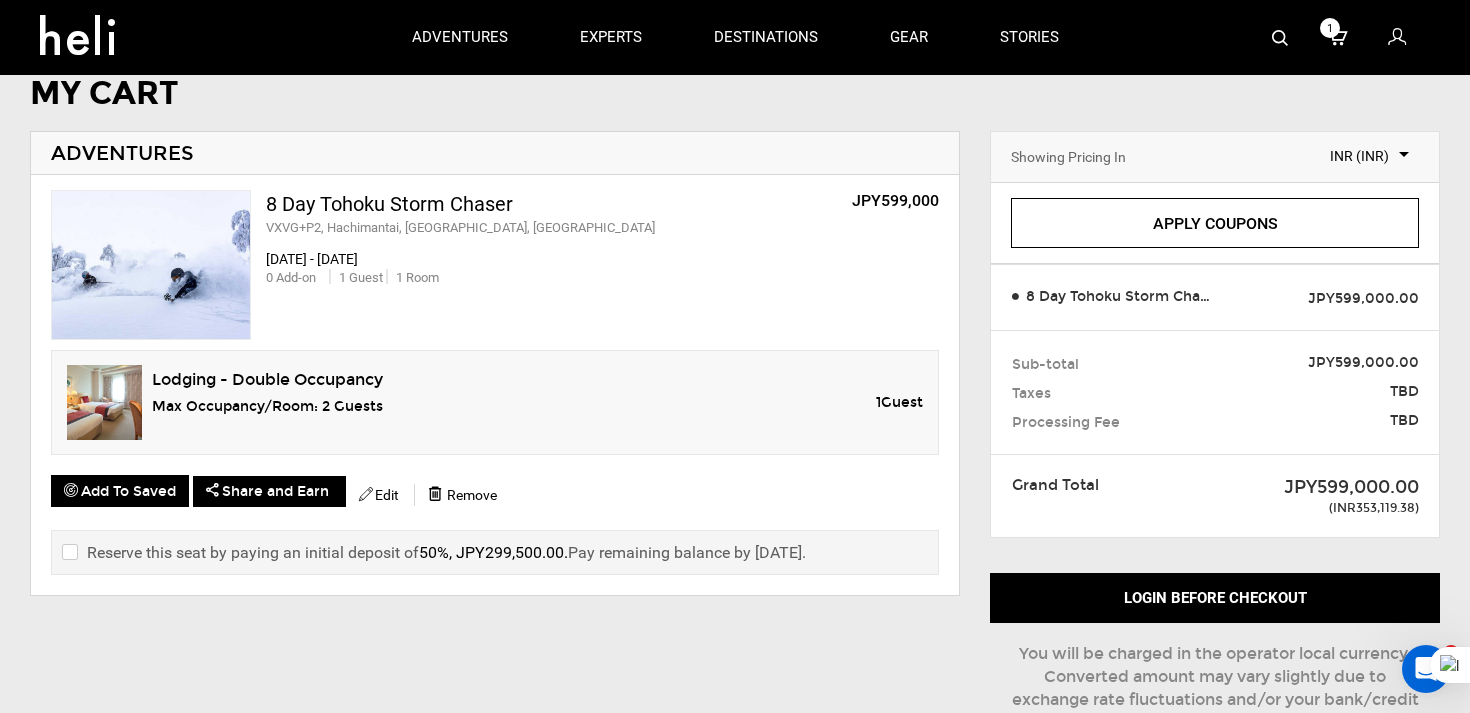 scroll, scrollTop: 53, scrollLeft: 0, axis: vertical 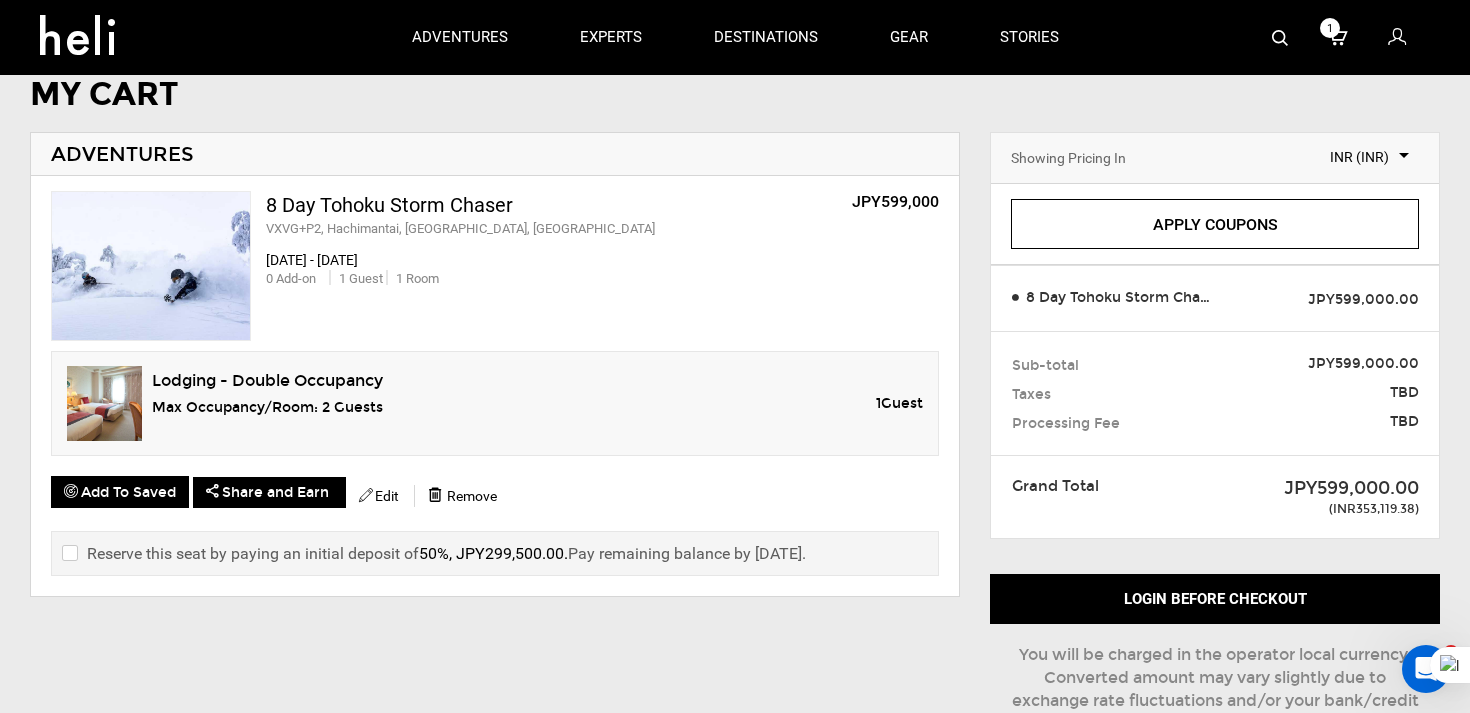 click on "Showing Pricing In
Select Currency   INR (INR)" at bounding box center [1215, 158] 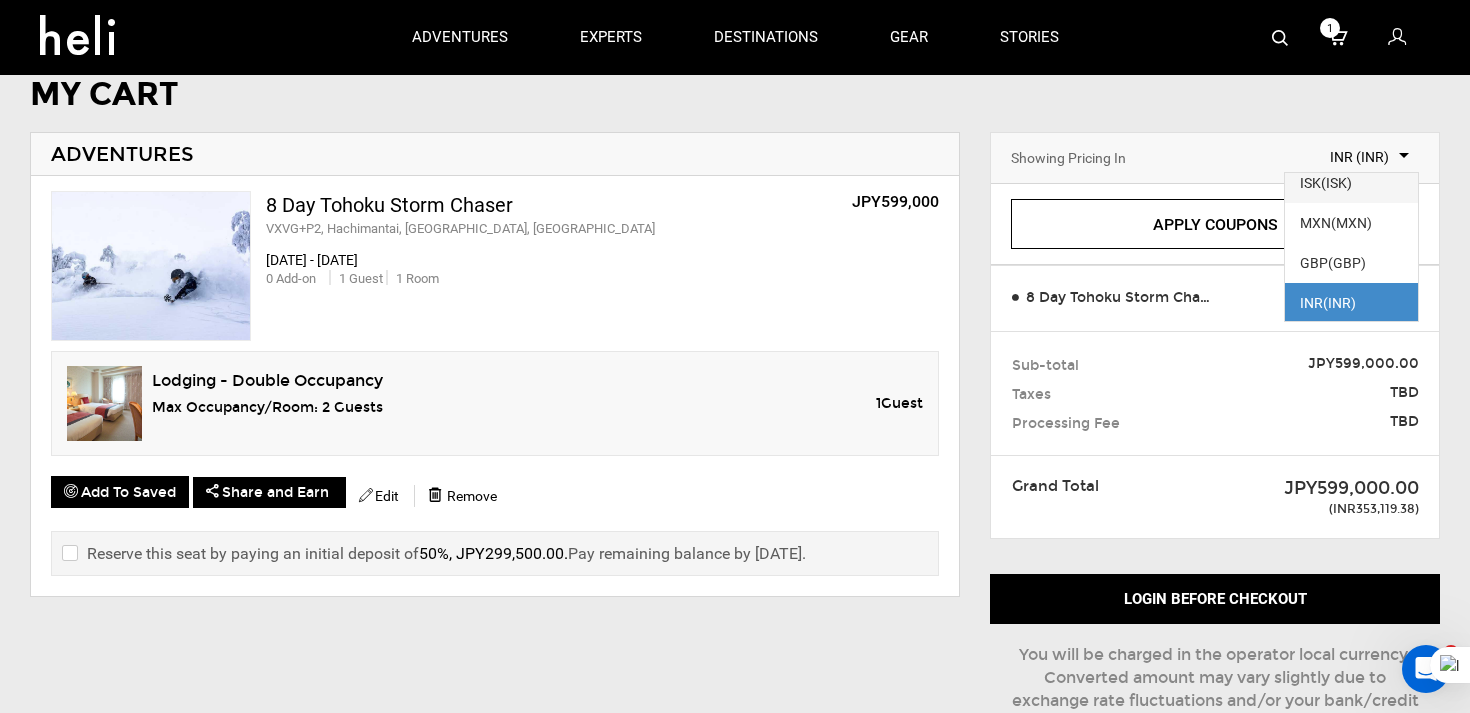 scroll, scrollTop: 0, scrollLeft: 0, axis: both 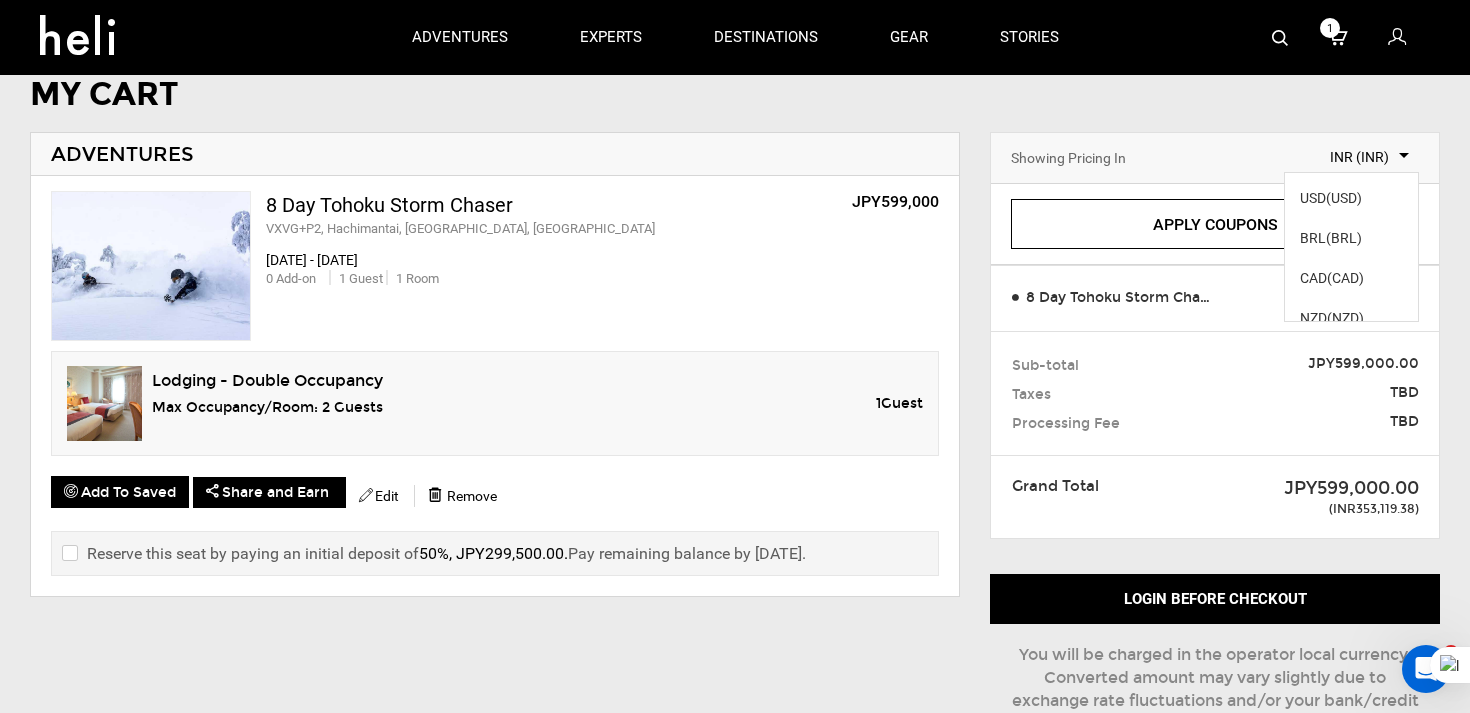 click on "(USD)" at bounding box center [1344, 198] 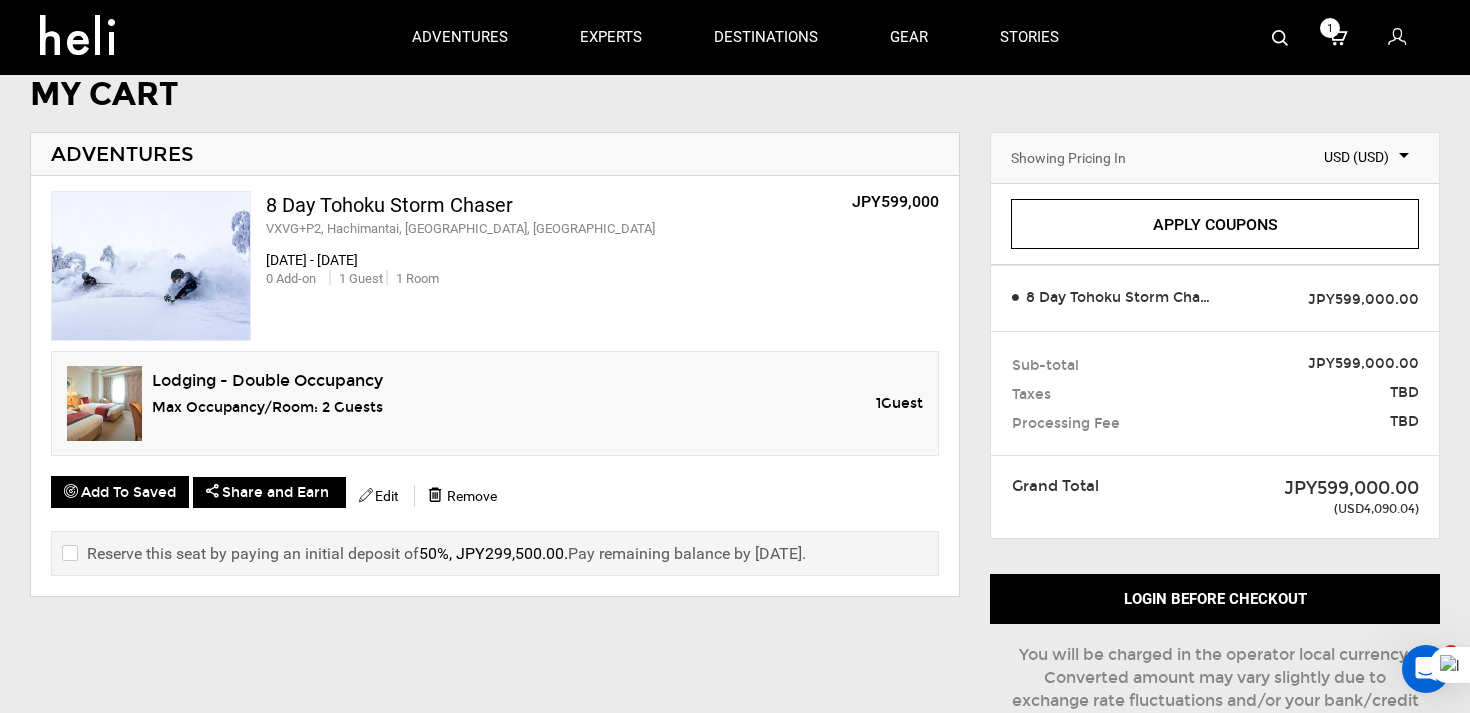 click on "USD (USD)" at bounding box center [1351, 157] 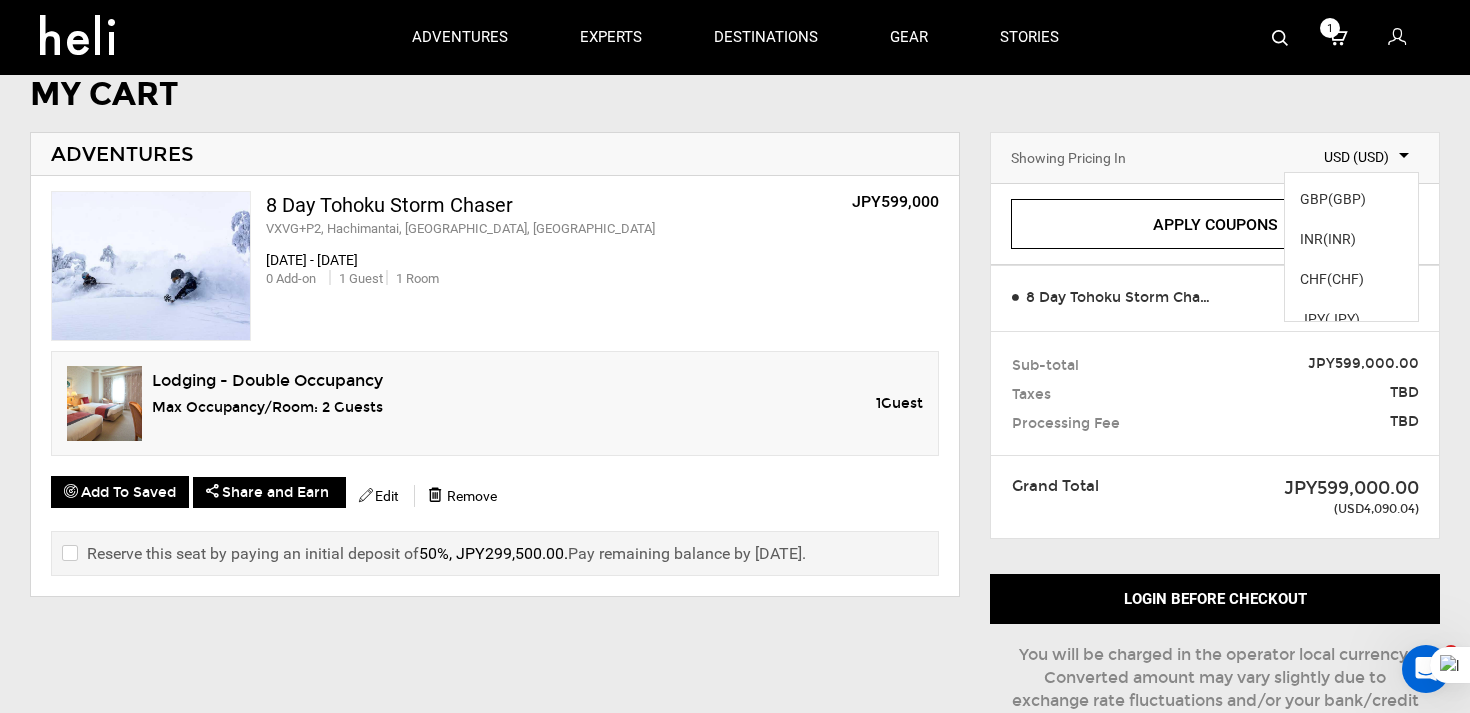 scroll, scrollTop: 342, scrollLeft: 0, axis: vertical 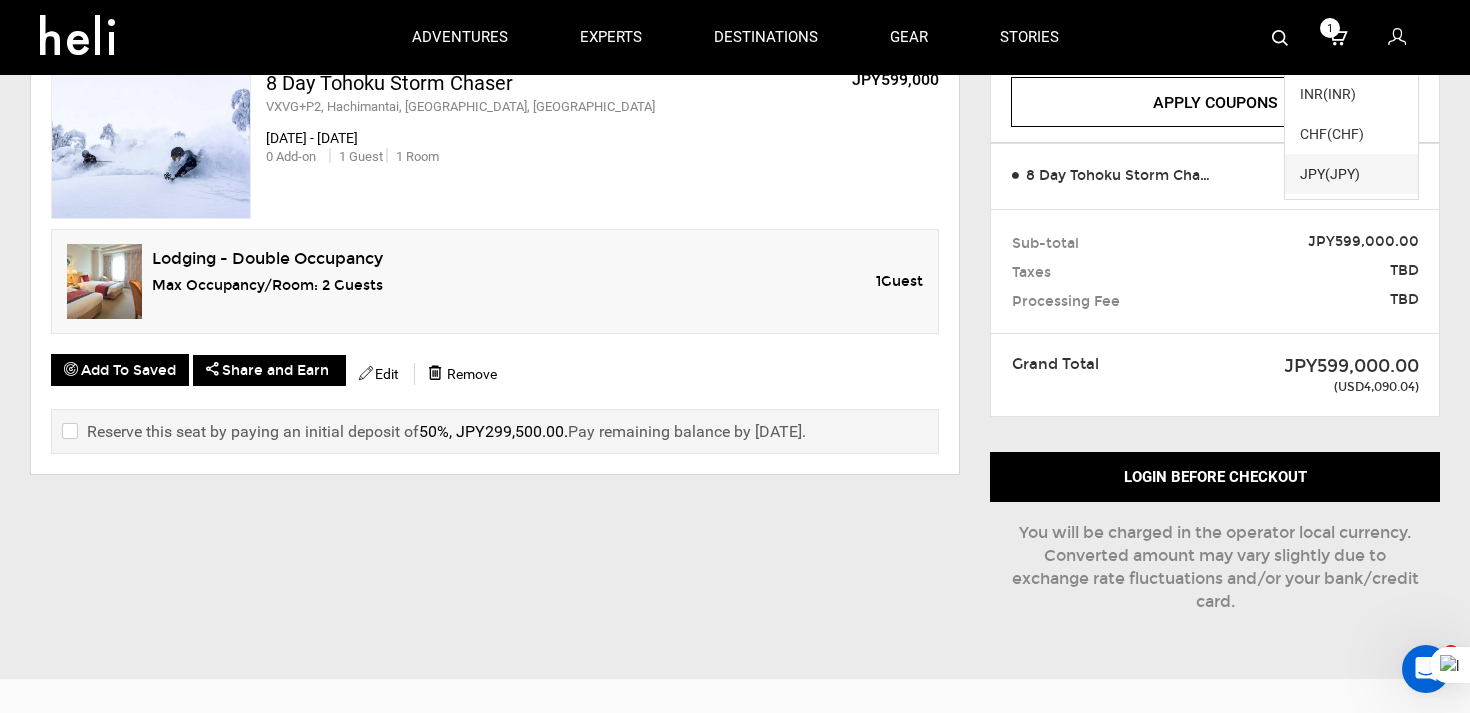 click on "JPY   (JPY)" at bounding box center [1351, 174] 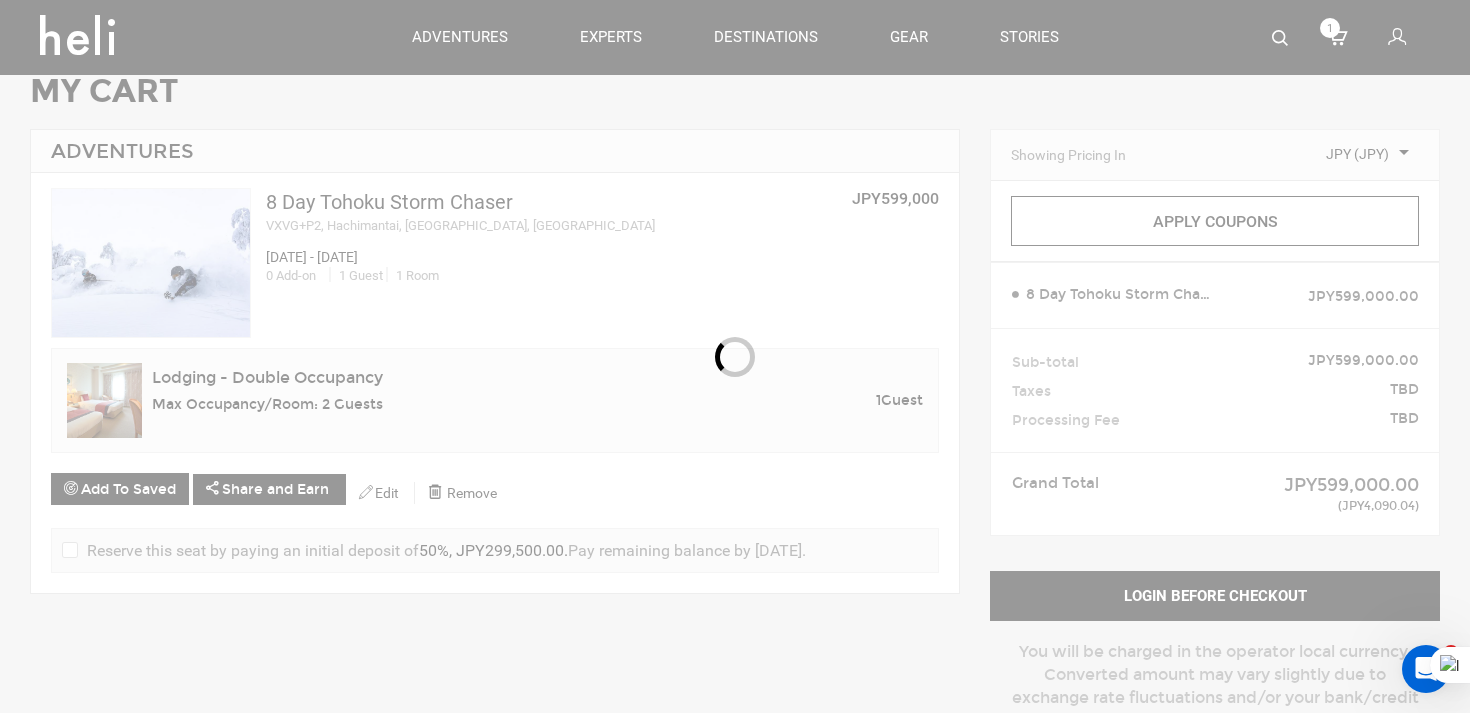 scroll, scrollTop: 5, scrollLeft: 0, axis: vertical 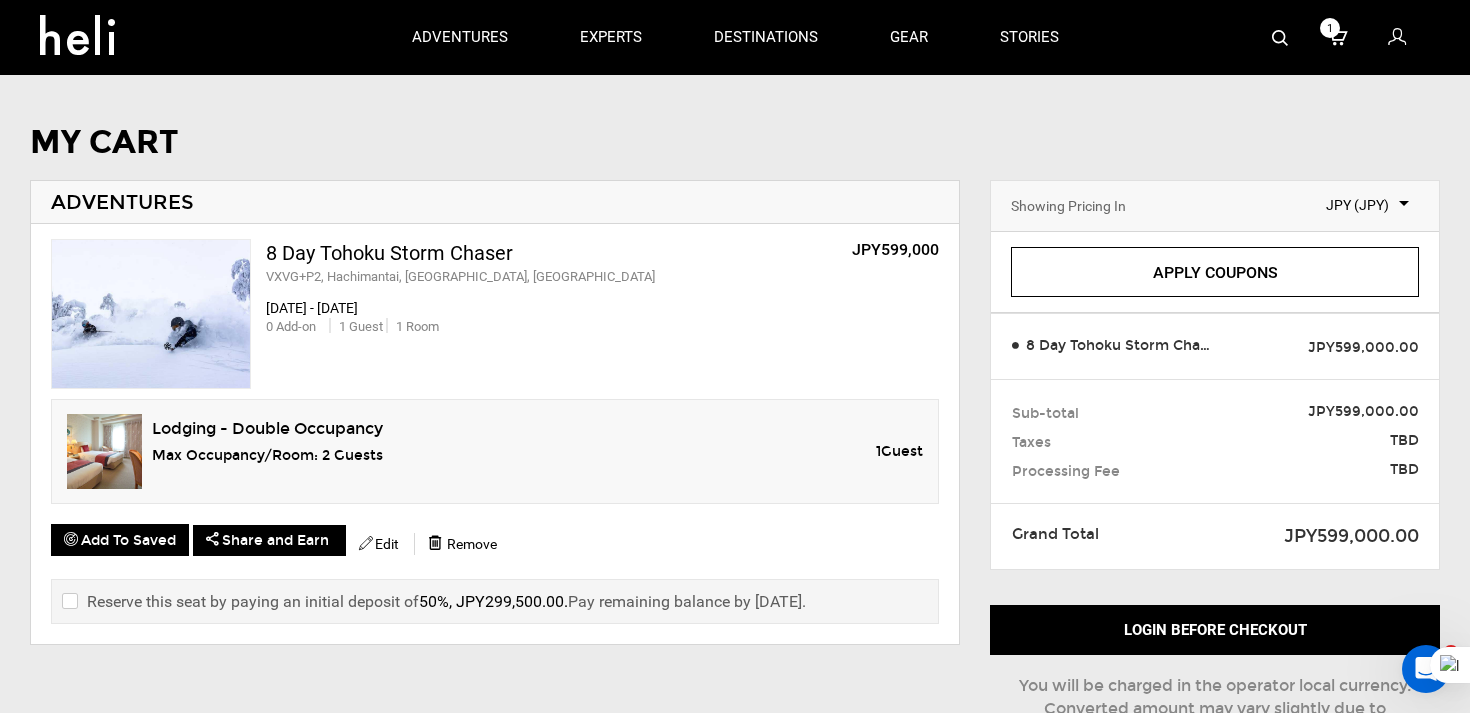 click on "JPY (JPY)" at bounding box center [1351, 205] 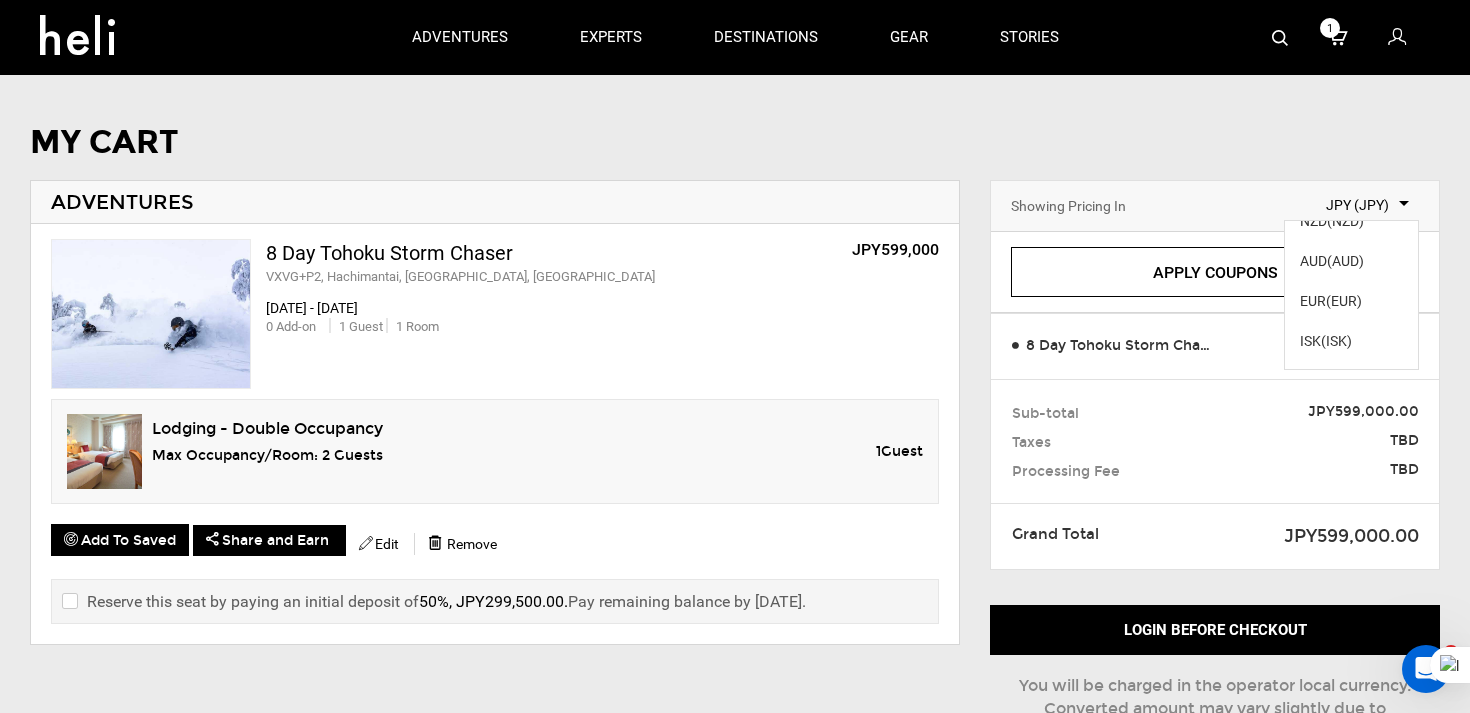 scroll, scrollTop: 0, scrollLeft: 0, axis: both 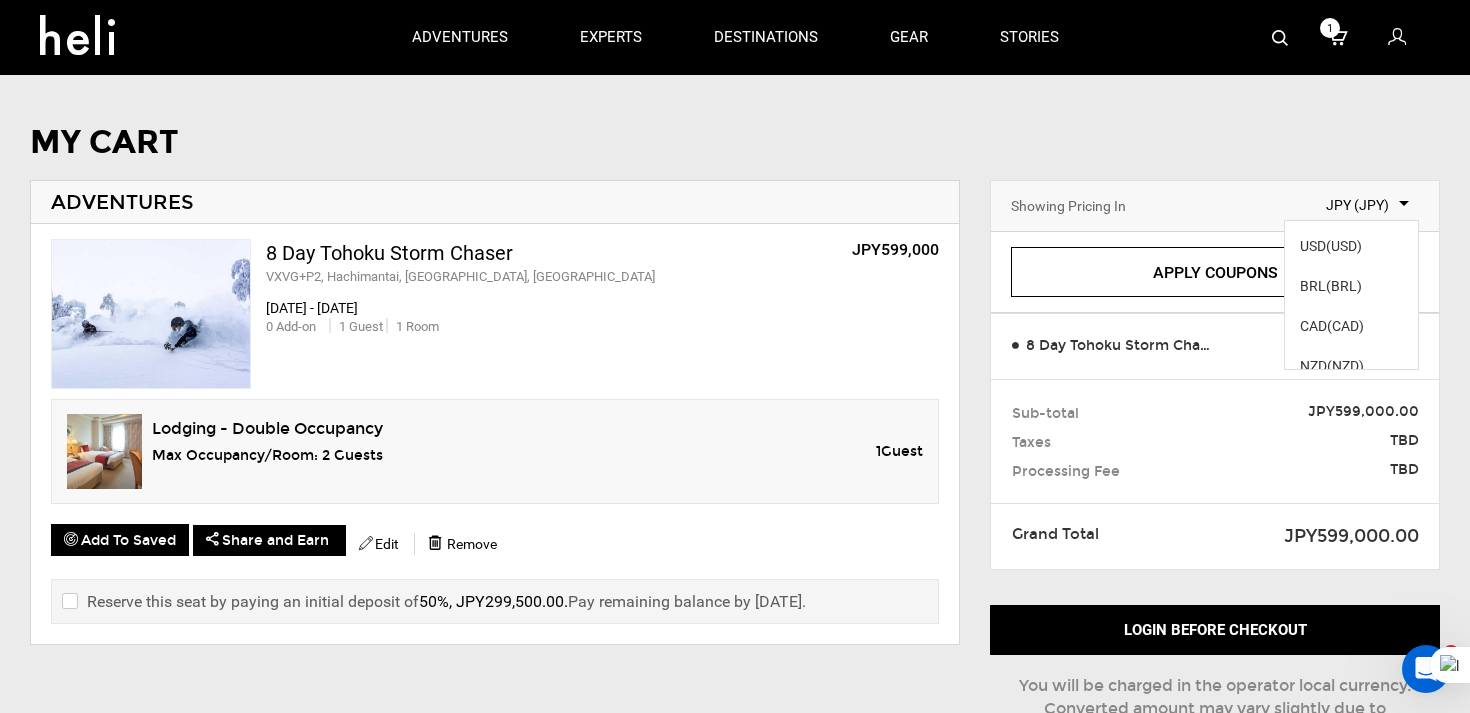 click on "8 Day Tohoku Storm Chaser
VXVG+P2, Hachimantai, Iwate, Japan
JPY599,000
Jan 8, 2026 - Jan 15, 2026
0 Add-on
1 Guest
1 Room" at bounding box center (495, 314) 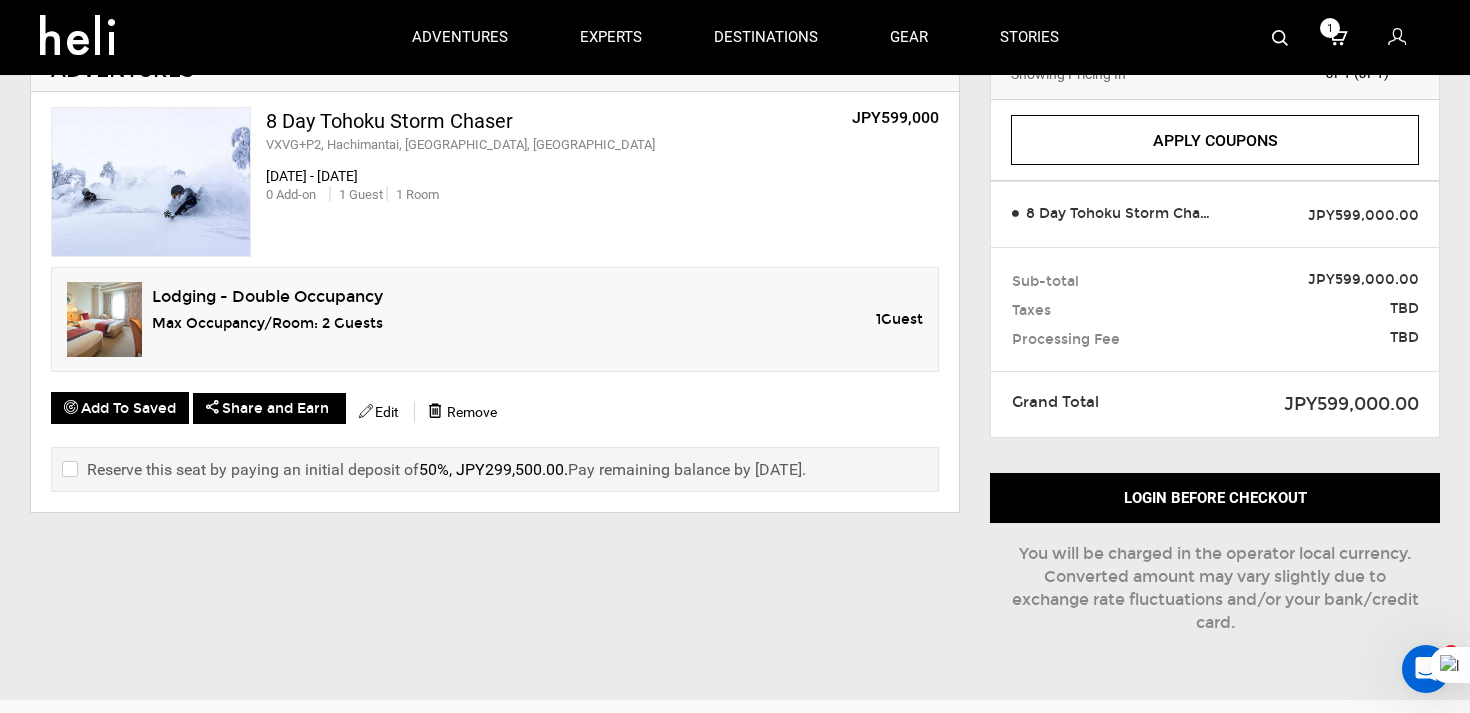 scroll, scrollTop: 0, scrollLeft: 0, axis: both 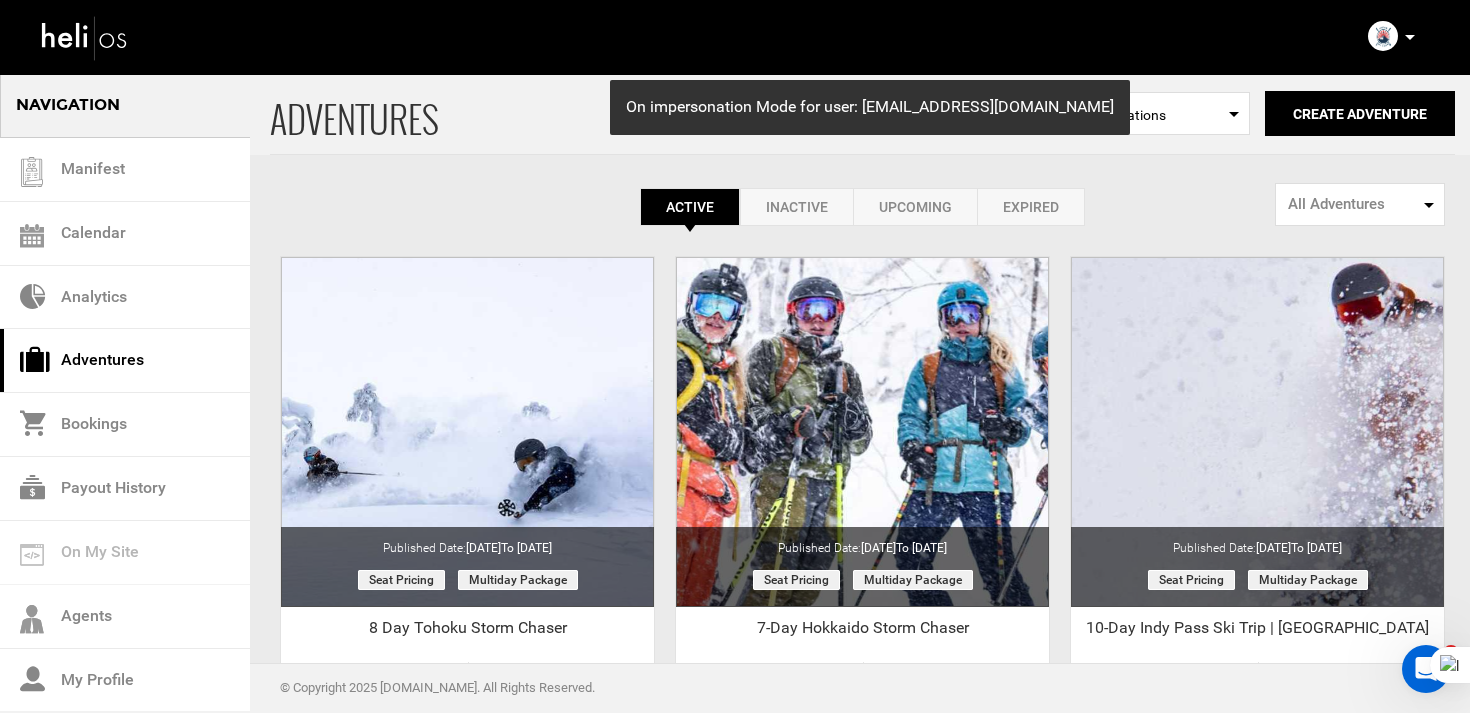 click at bounding box center [1383, 36] 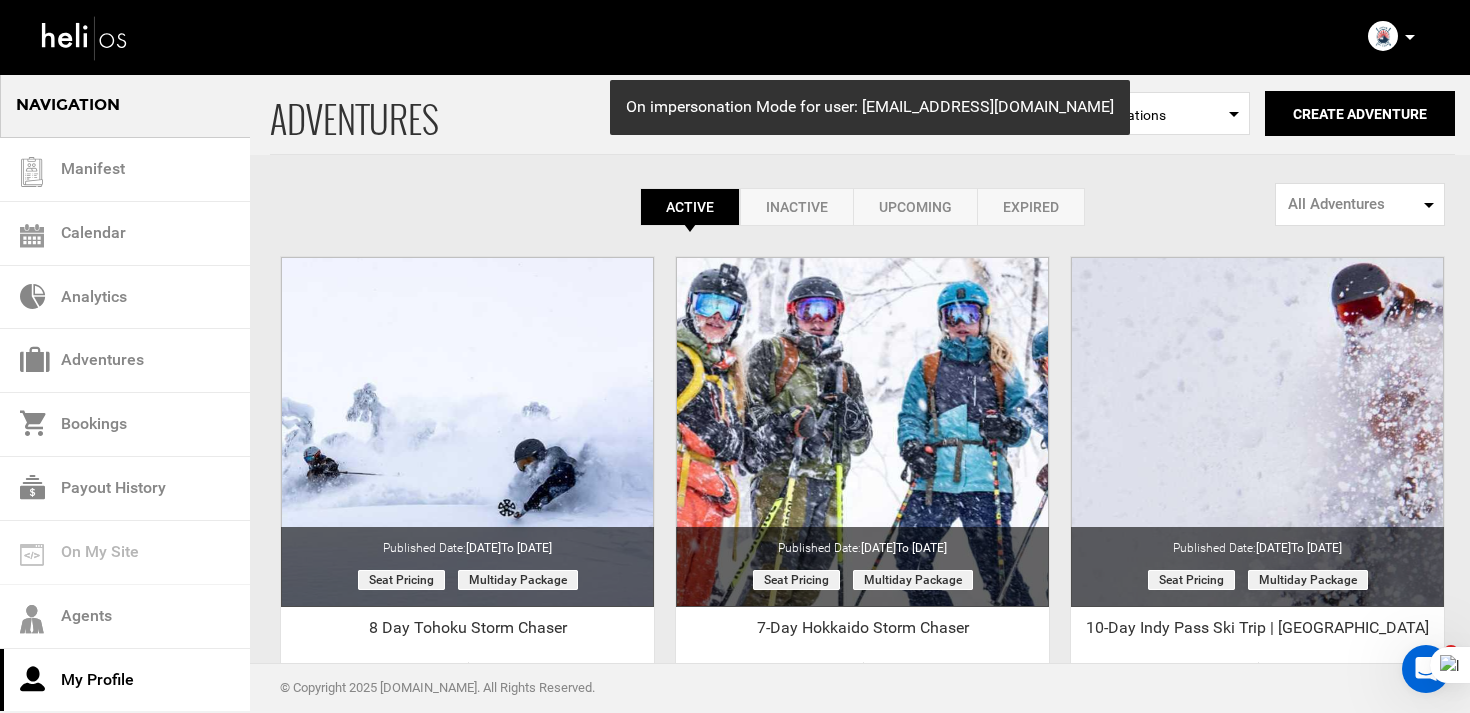 click at bounding box center [1383, 36] 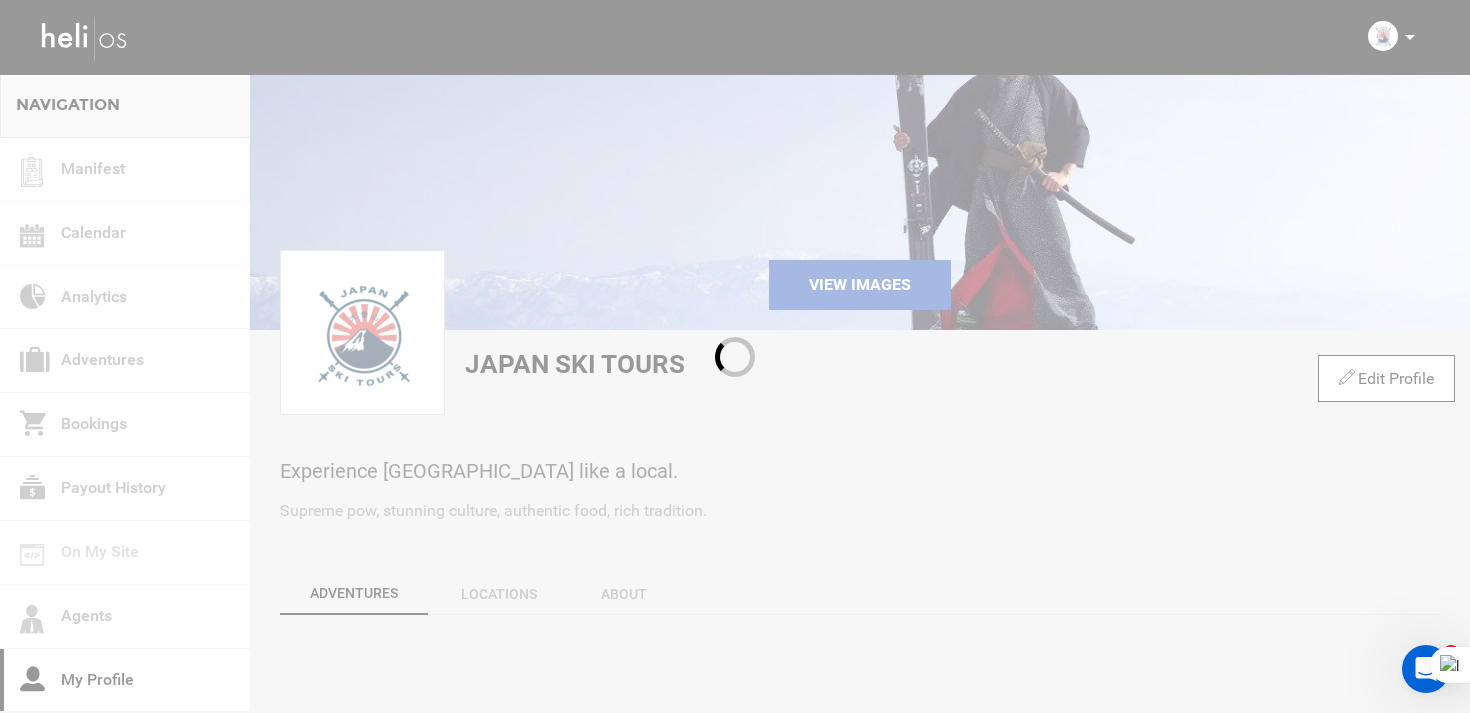 scroll, scrollTop: 145, scrollLeft: 0, axis: vertical 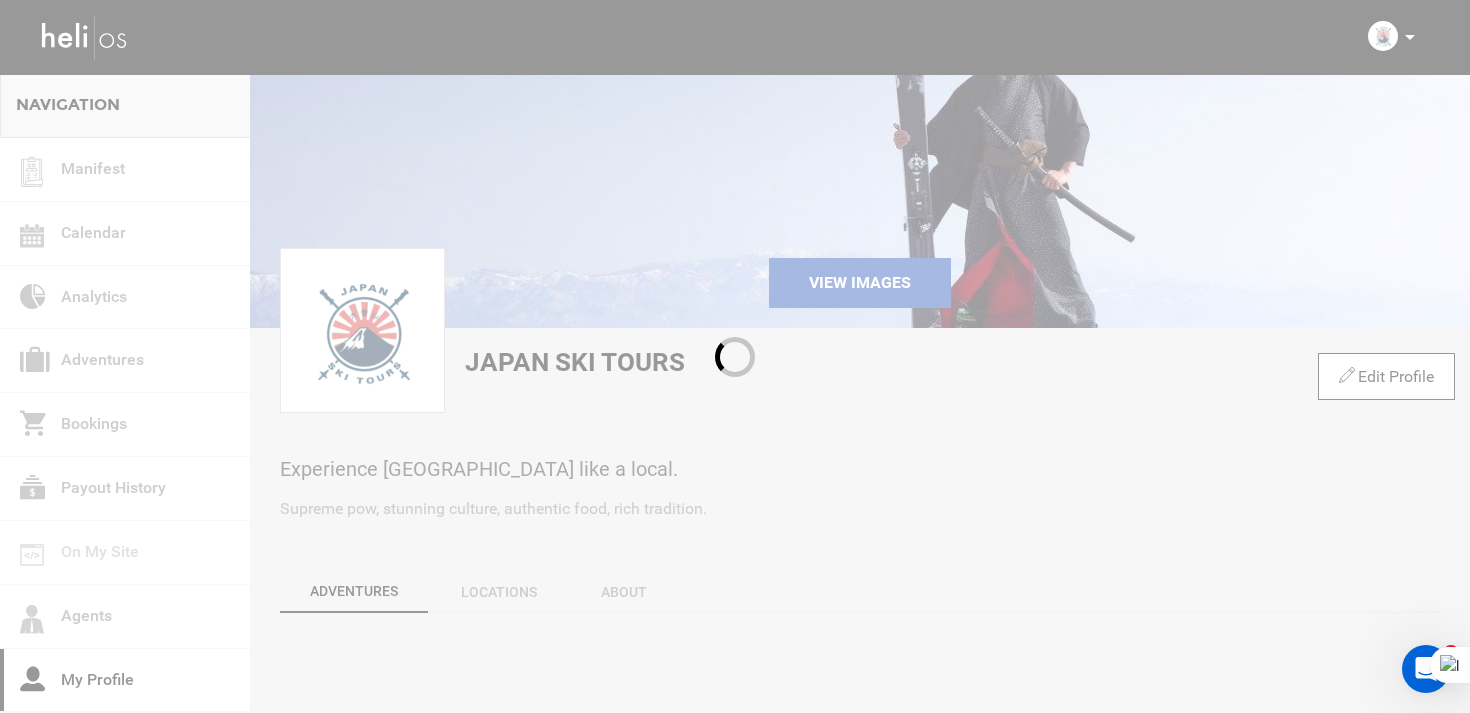 click at bounding box center (735, 356) 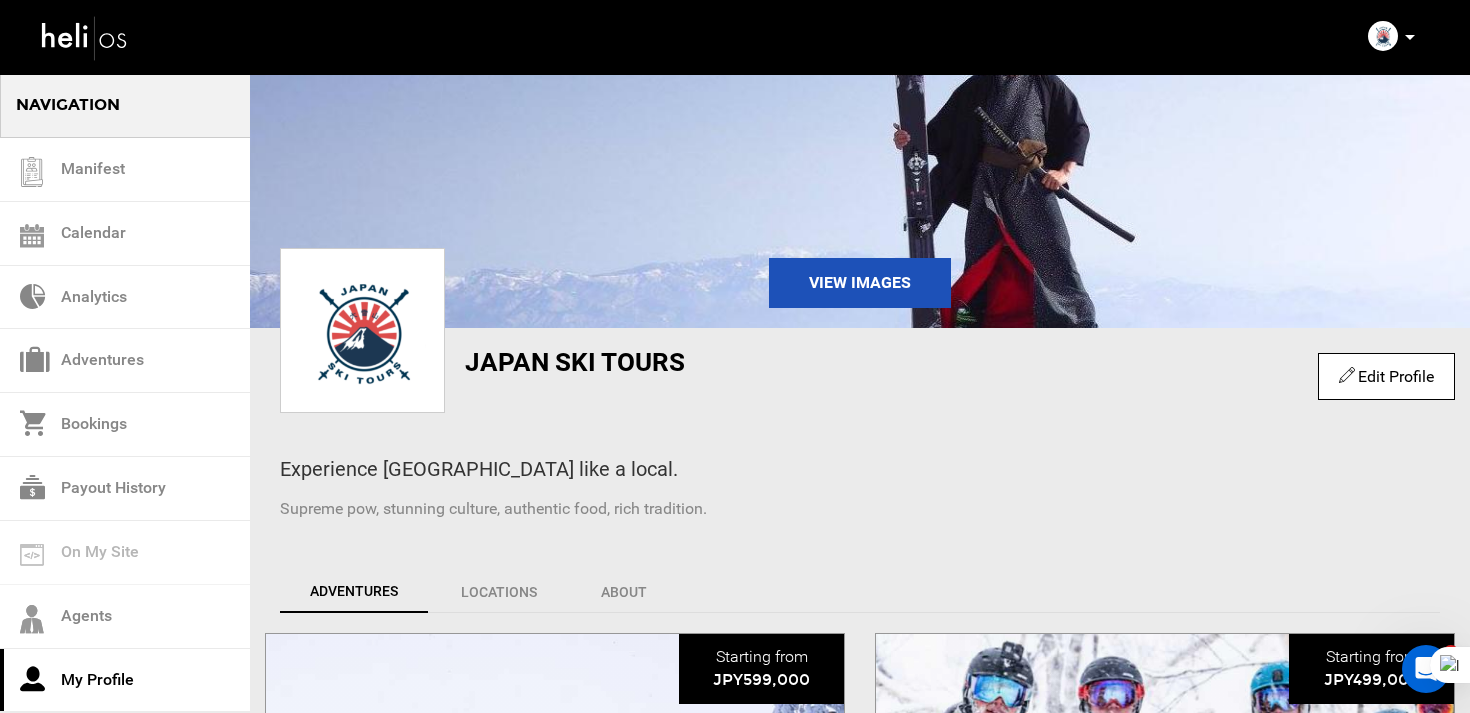 click on "Edit Profile" at bounding box center (1386, 376) 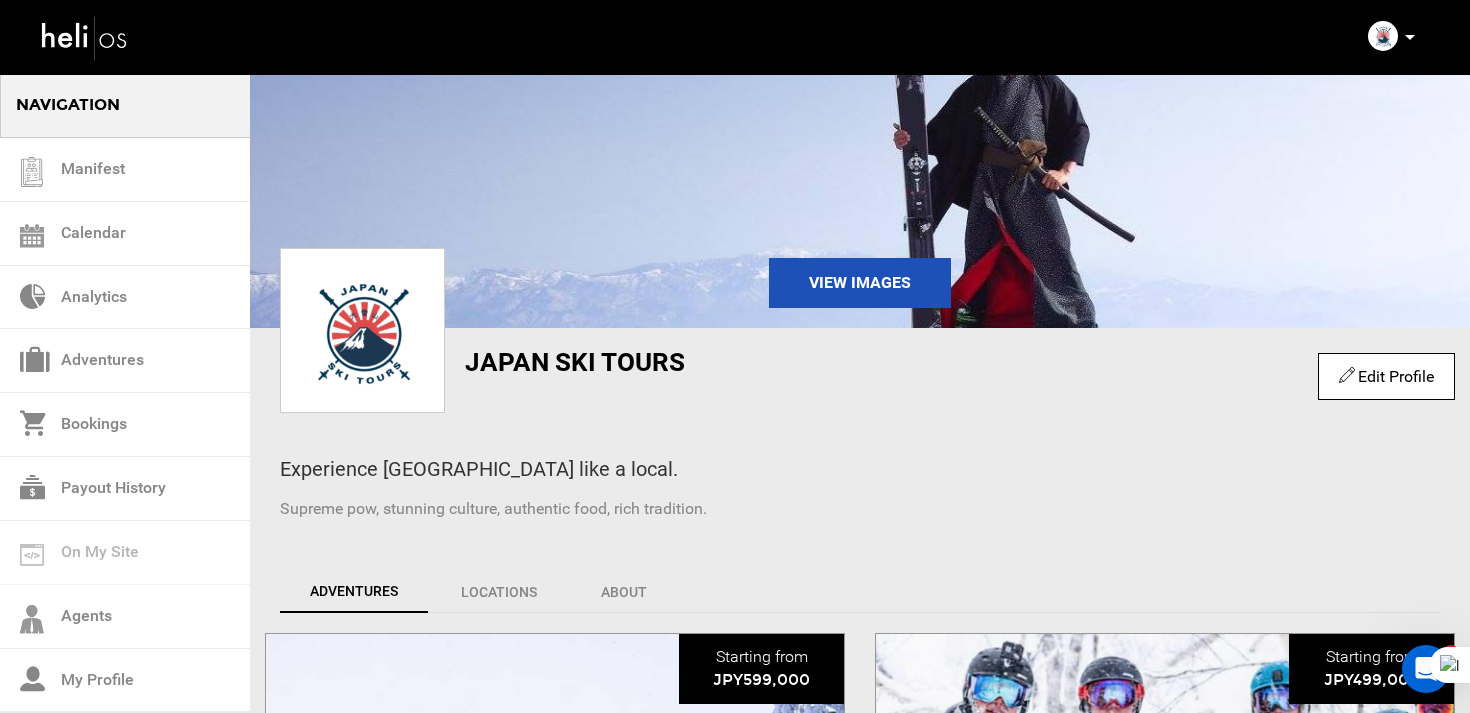 scroll, scrollTop: 0, scrollLeft: 0, axis: both 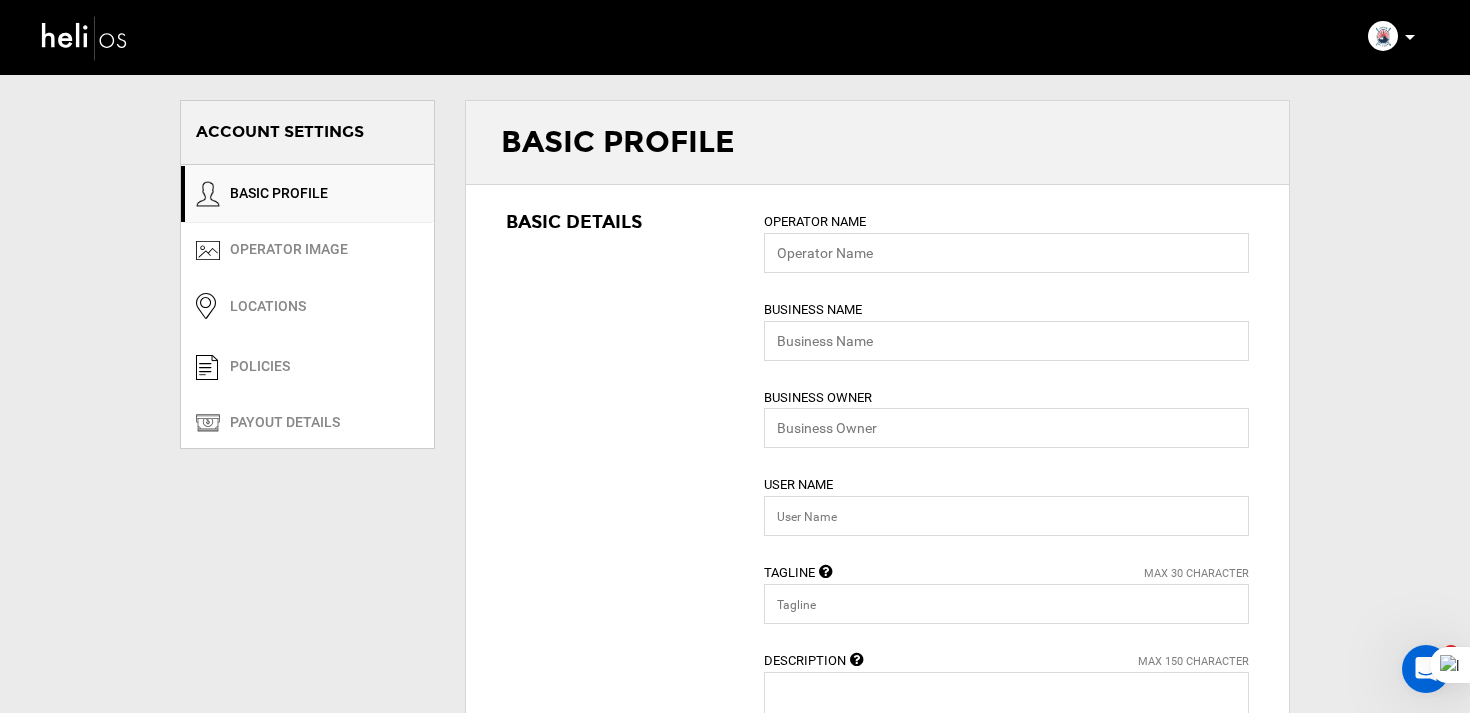 type on "Japan Ski Tours" 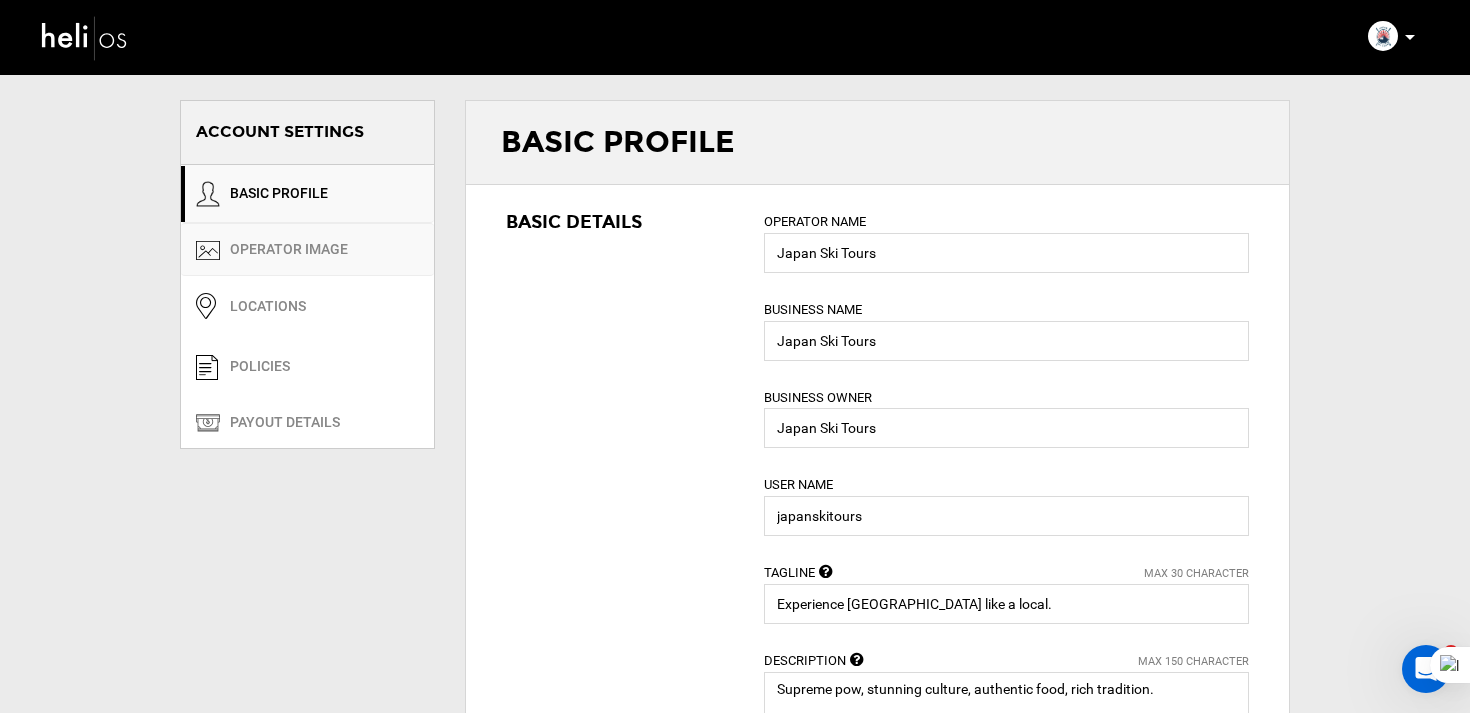 click on "OPERATOR IMAGE" at bounding box center [307, 249] 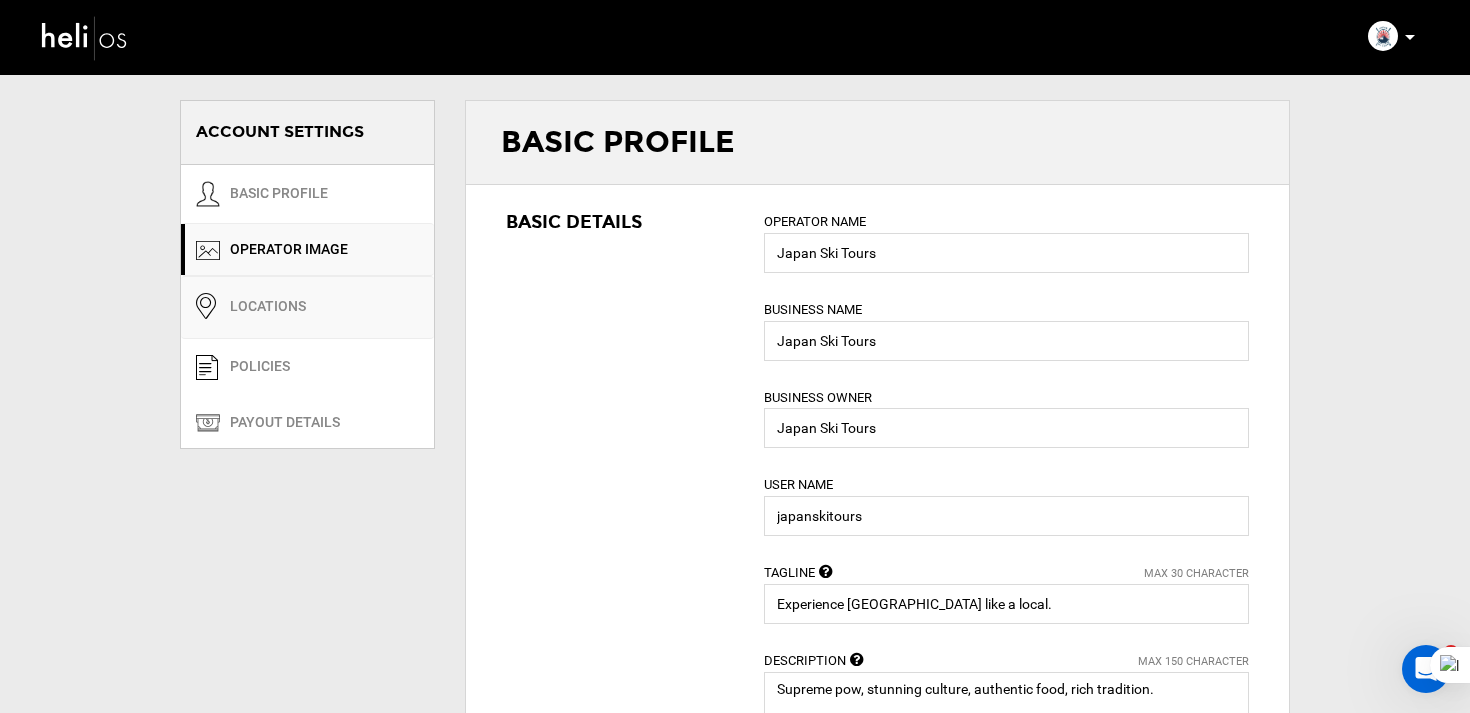 click on "Locations" at bounding box center (307, 307) 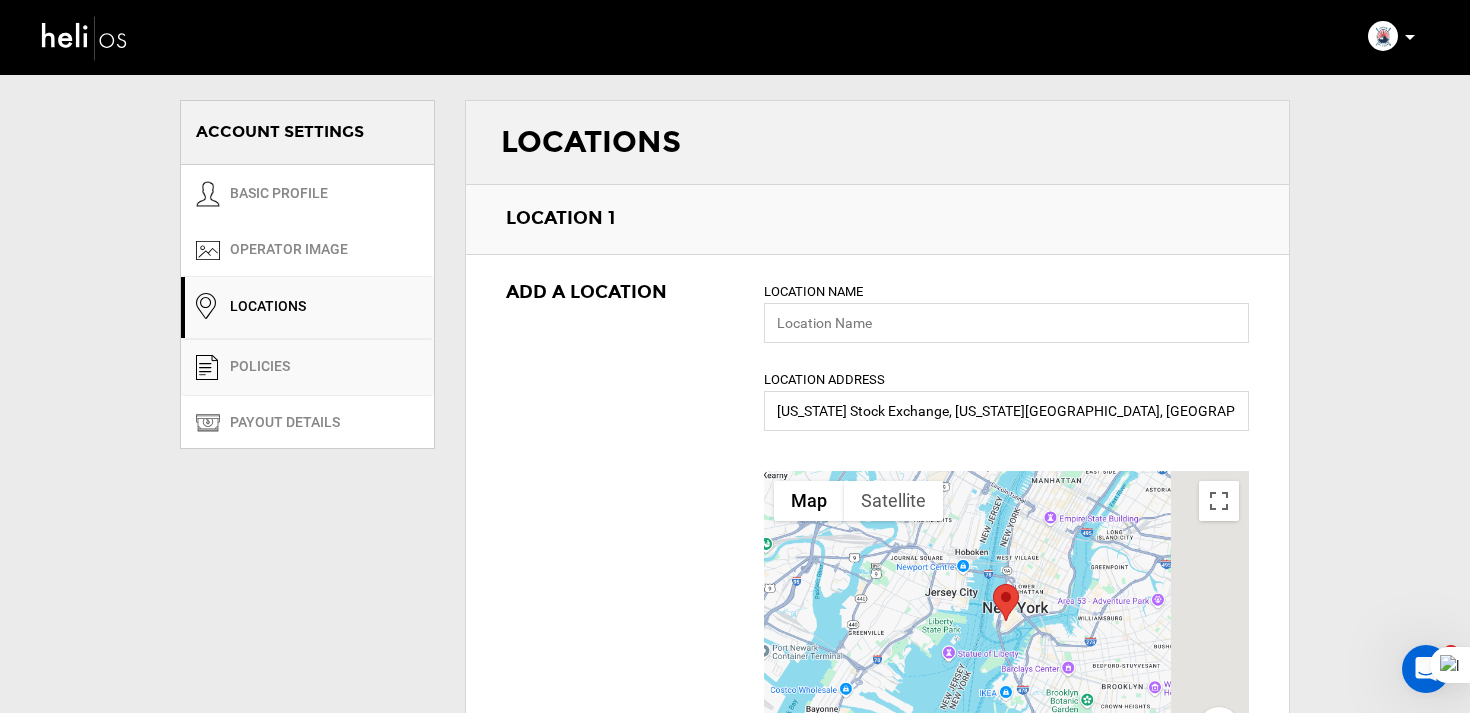 scroll, scrollTop: 0, scrollLeft: 0, axis: both 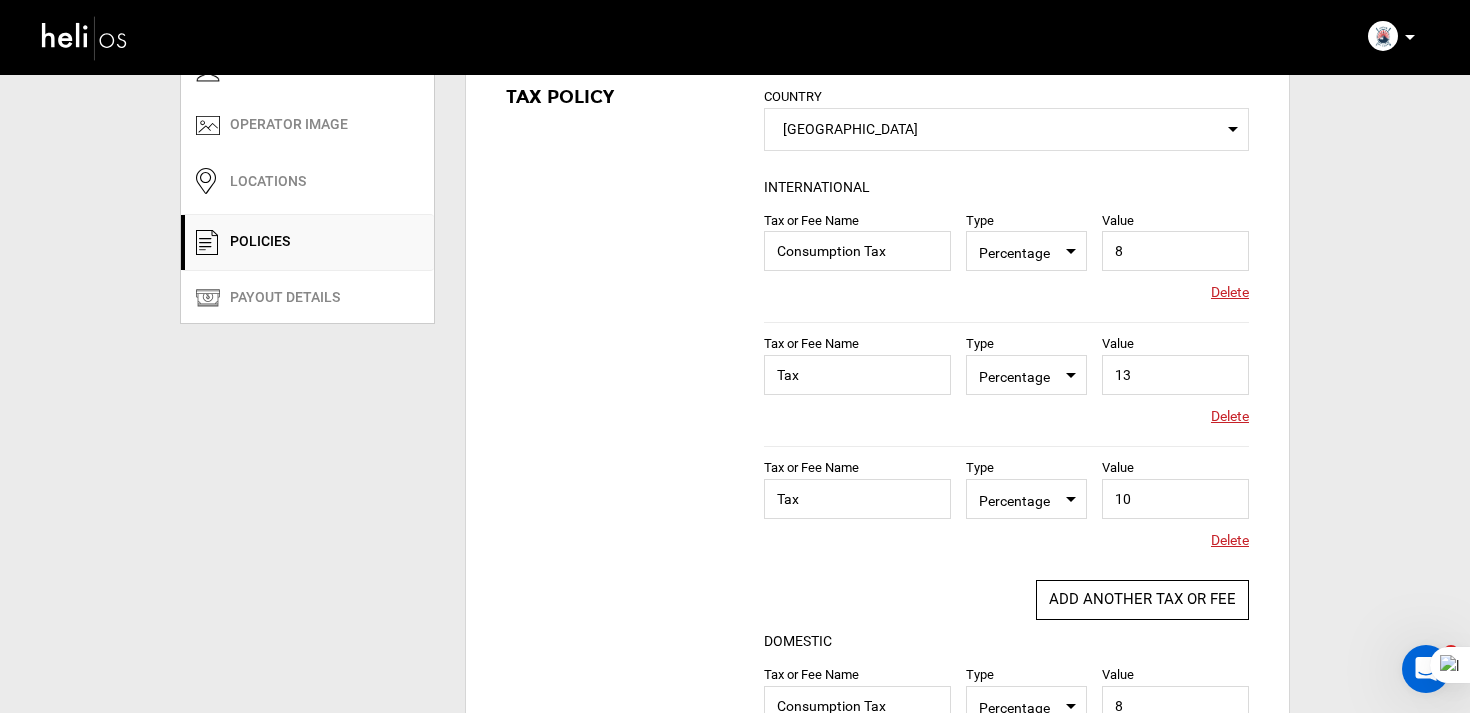 click on "Delete" at bounding box center (1230, 292) 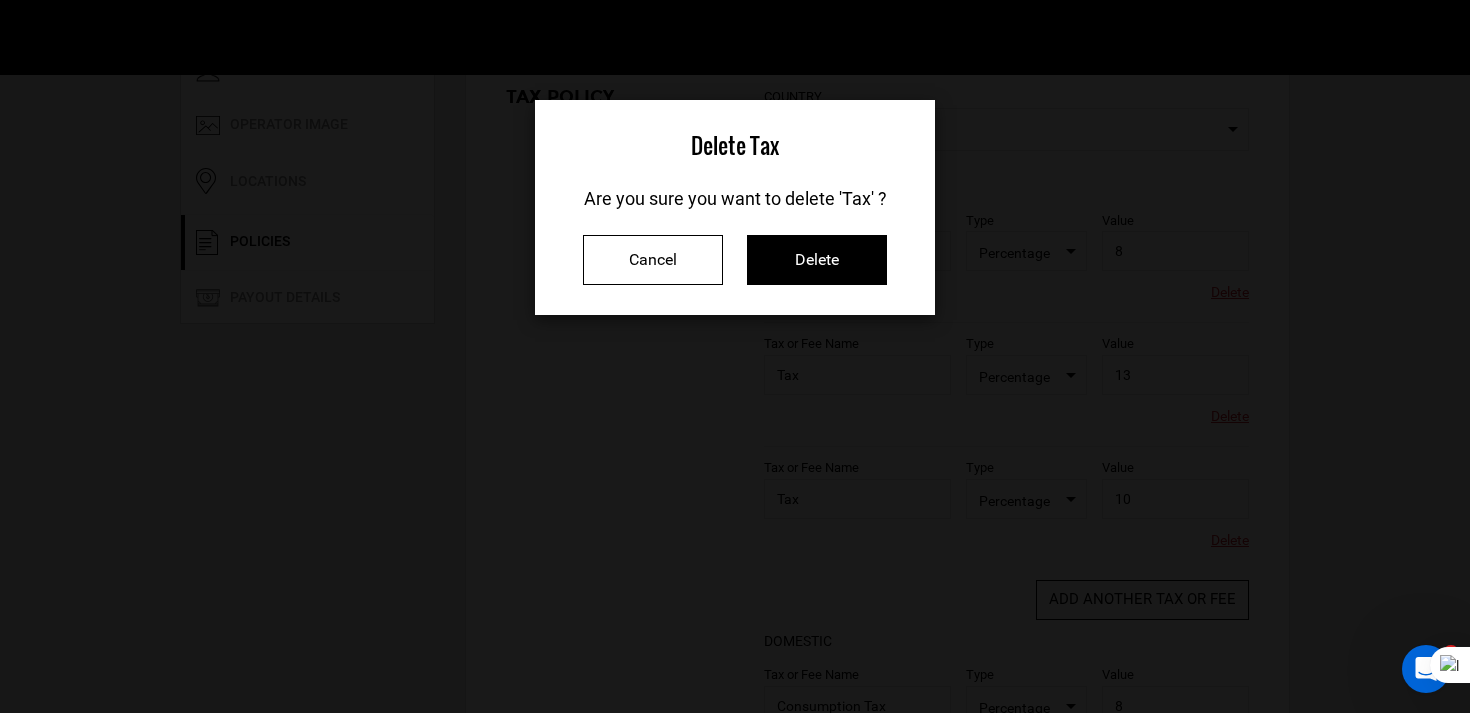 click on "Delete Tax
Are you sure you want to delete 'Tax' ?
Cancel
Delete" at bounding box center (735, 356) 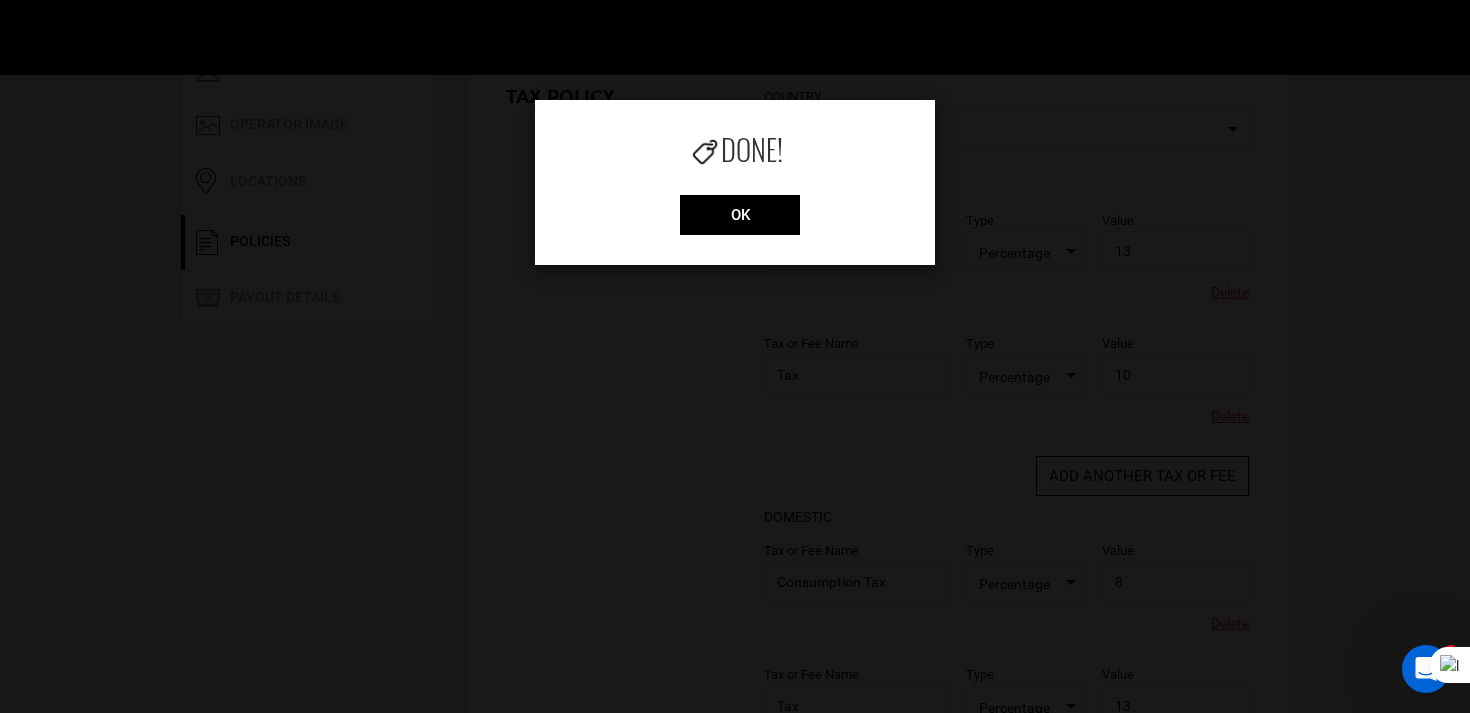 click on "Done!  OK" at bounding box center [735, 356] 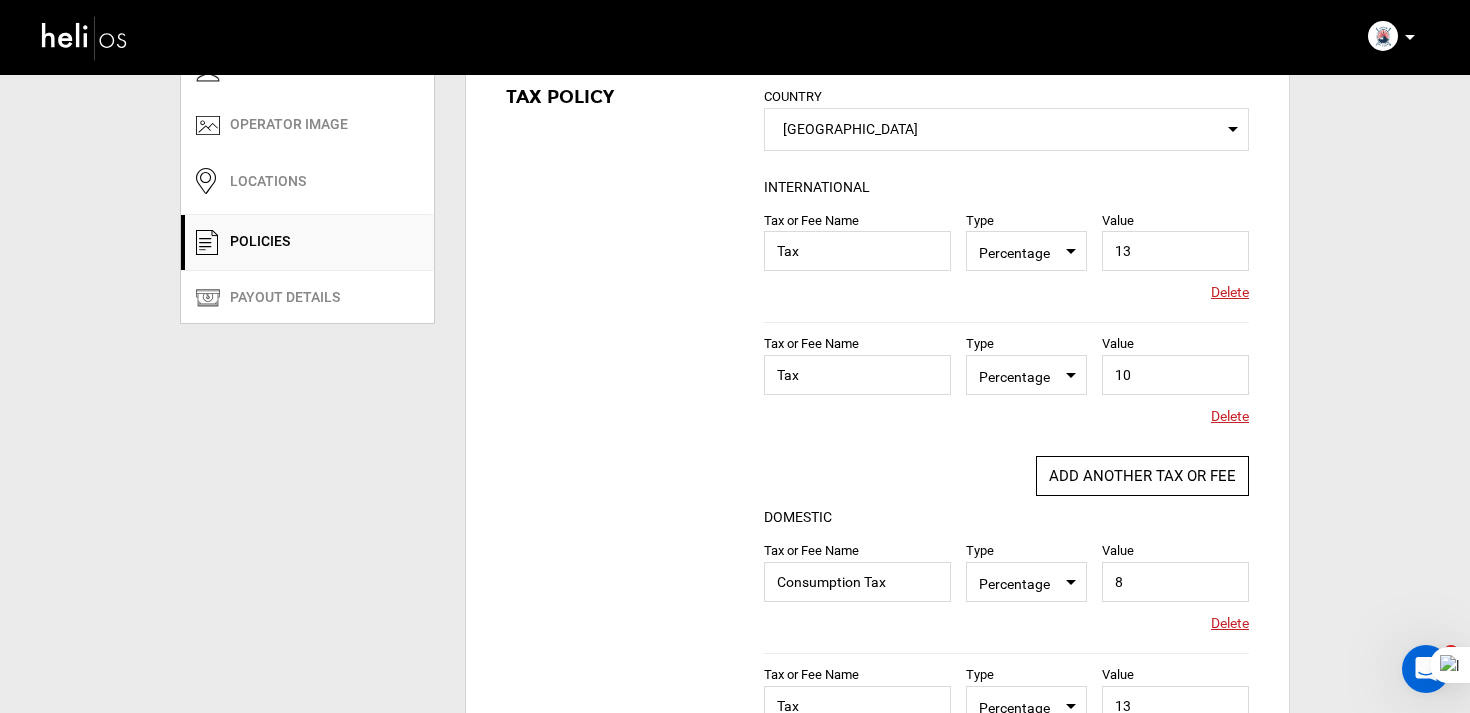 click on "Delete" at bounding box center [1230, 292] 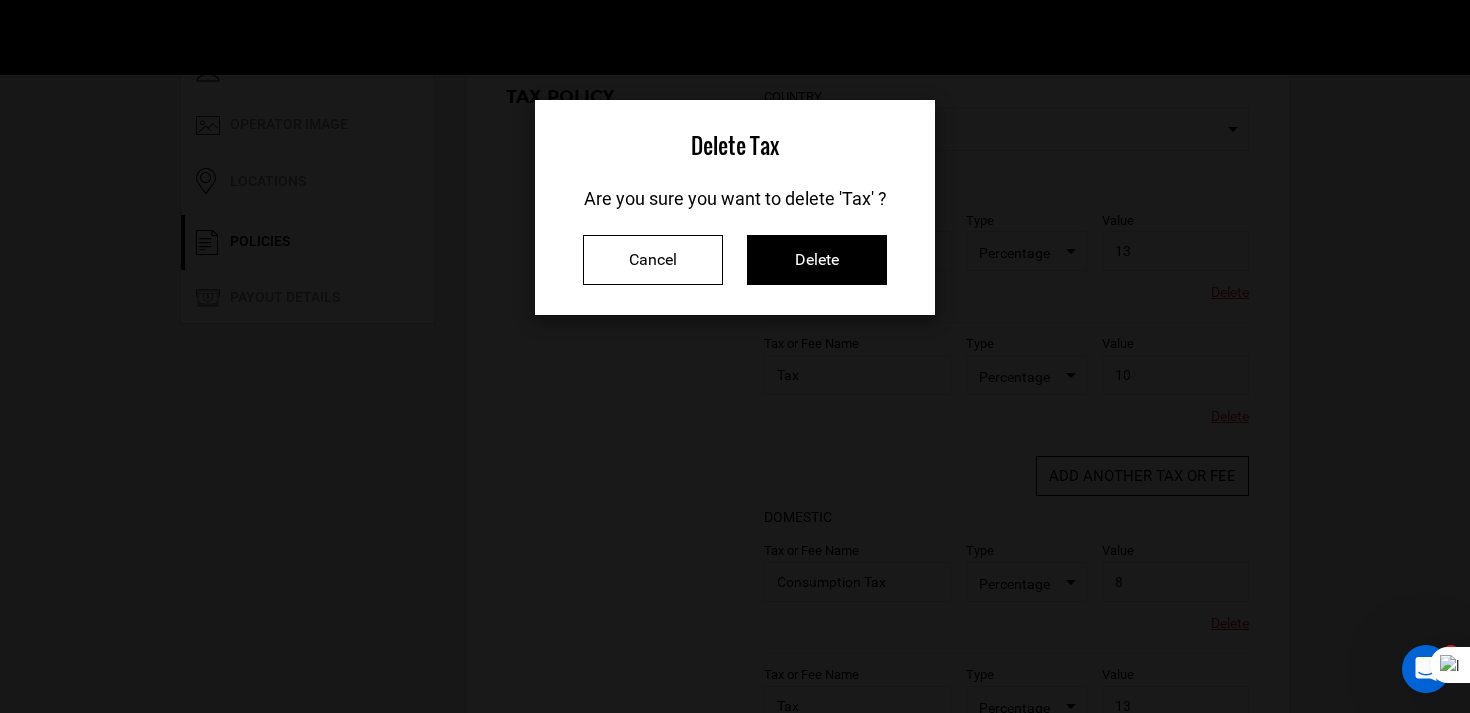 click on "Delete" at bounding box center (817, 258) 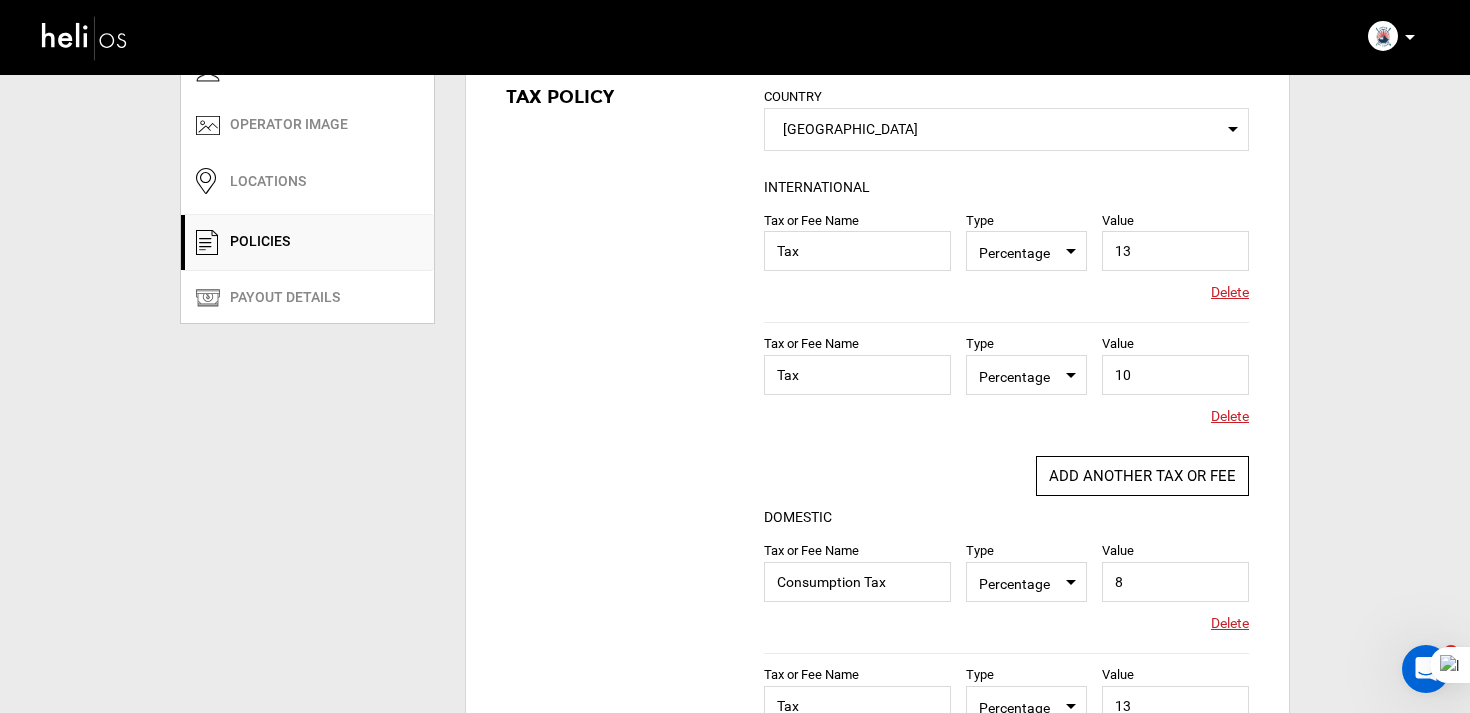 click on "Delete" at bounding box center [1230, 292] 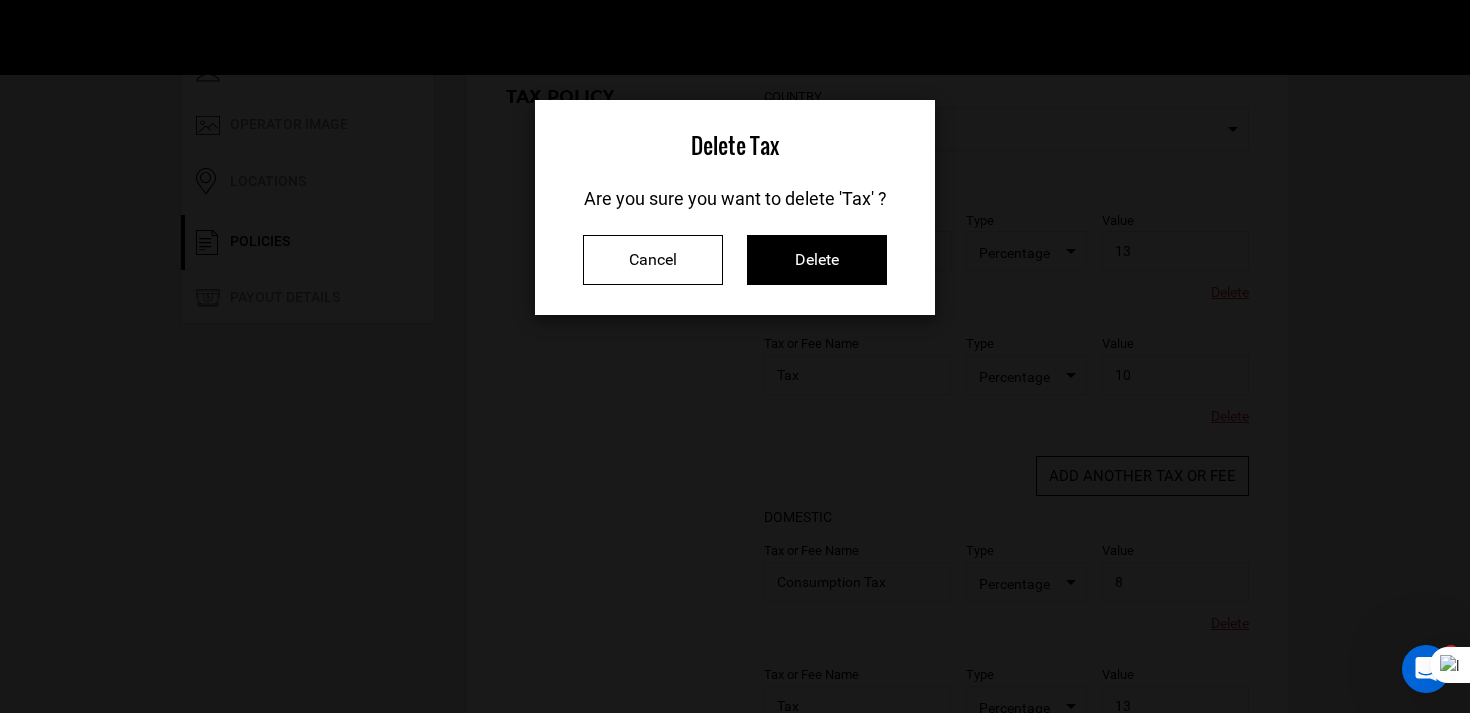 click on "Delete" at bounding box center (817, 260) 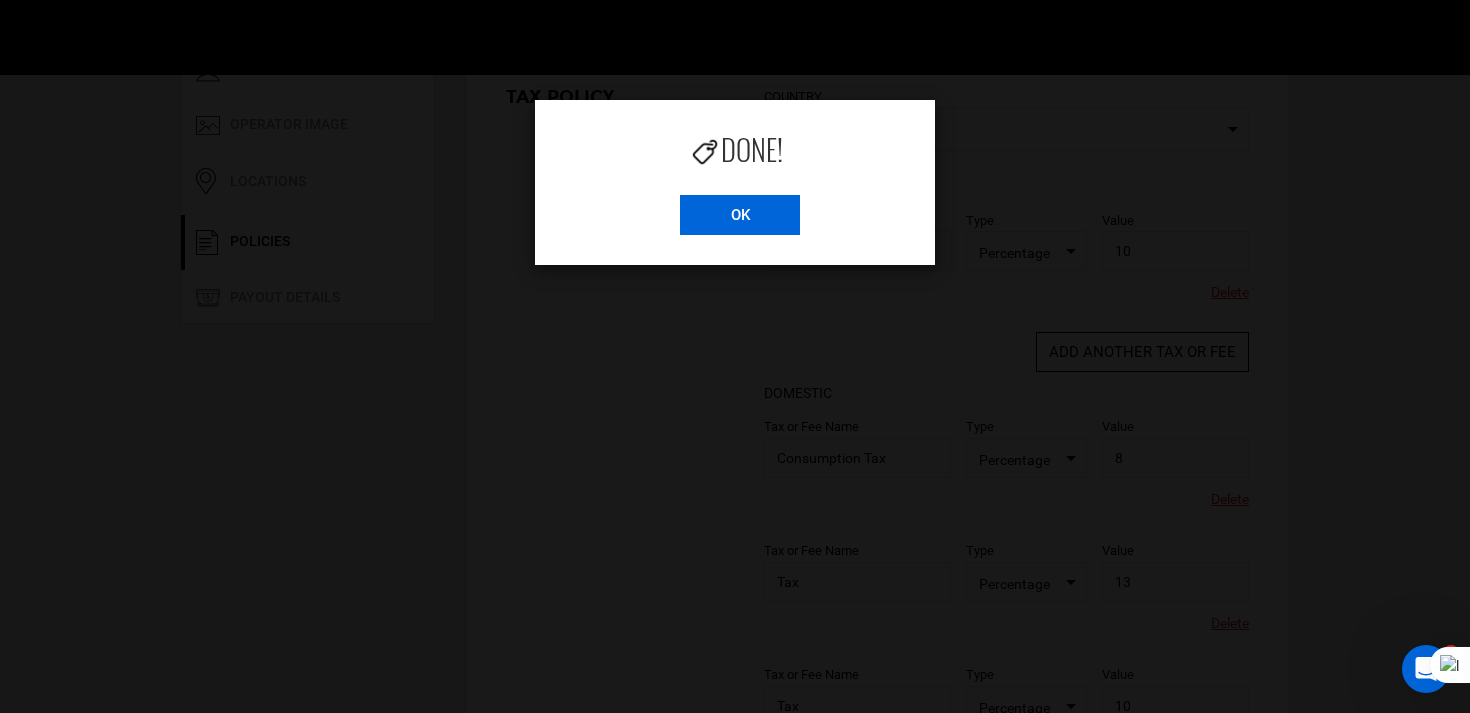 click on "OK" at bounding box center (740, 215) 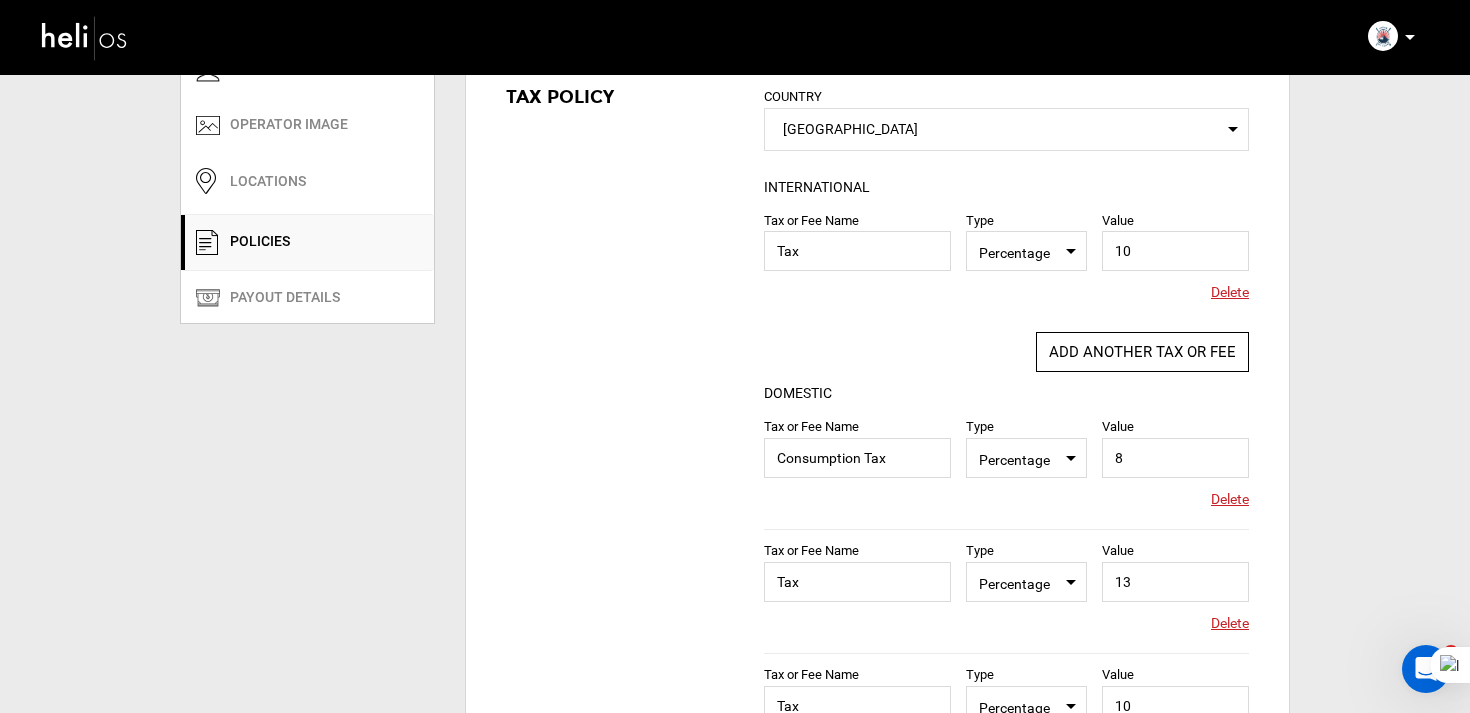 click on "Delete" at bounding box center [1230, 292] 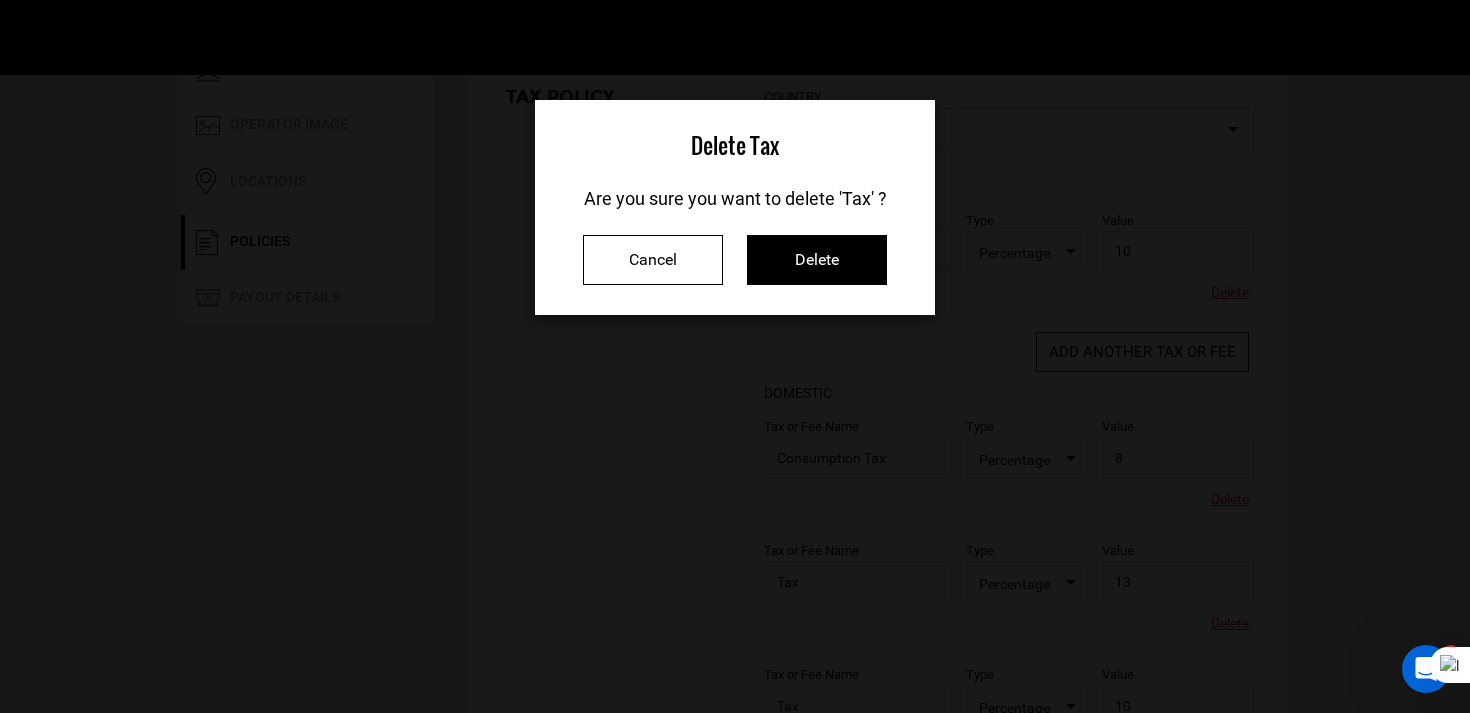 click on "Delete" at bounding box center [817, 260] 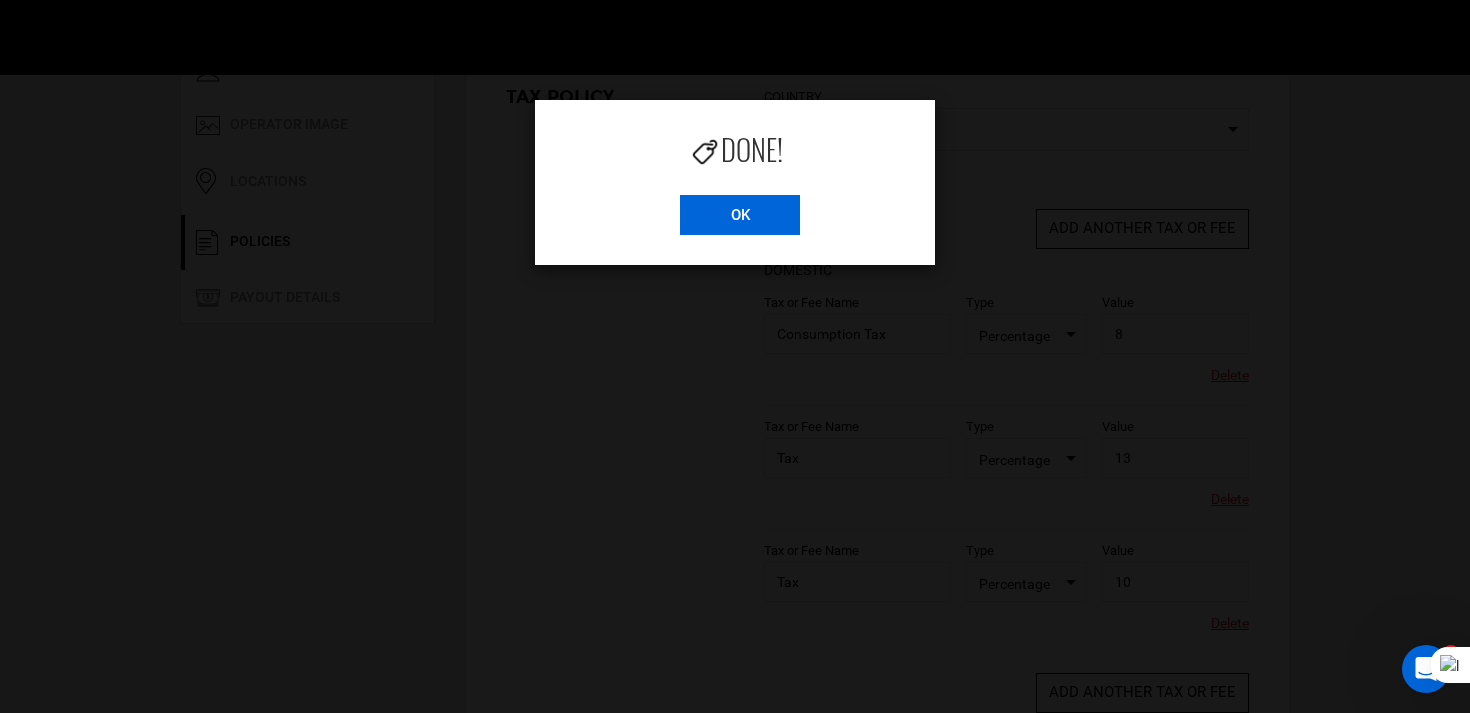 click on "OK" at bounding box center [740, 215] 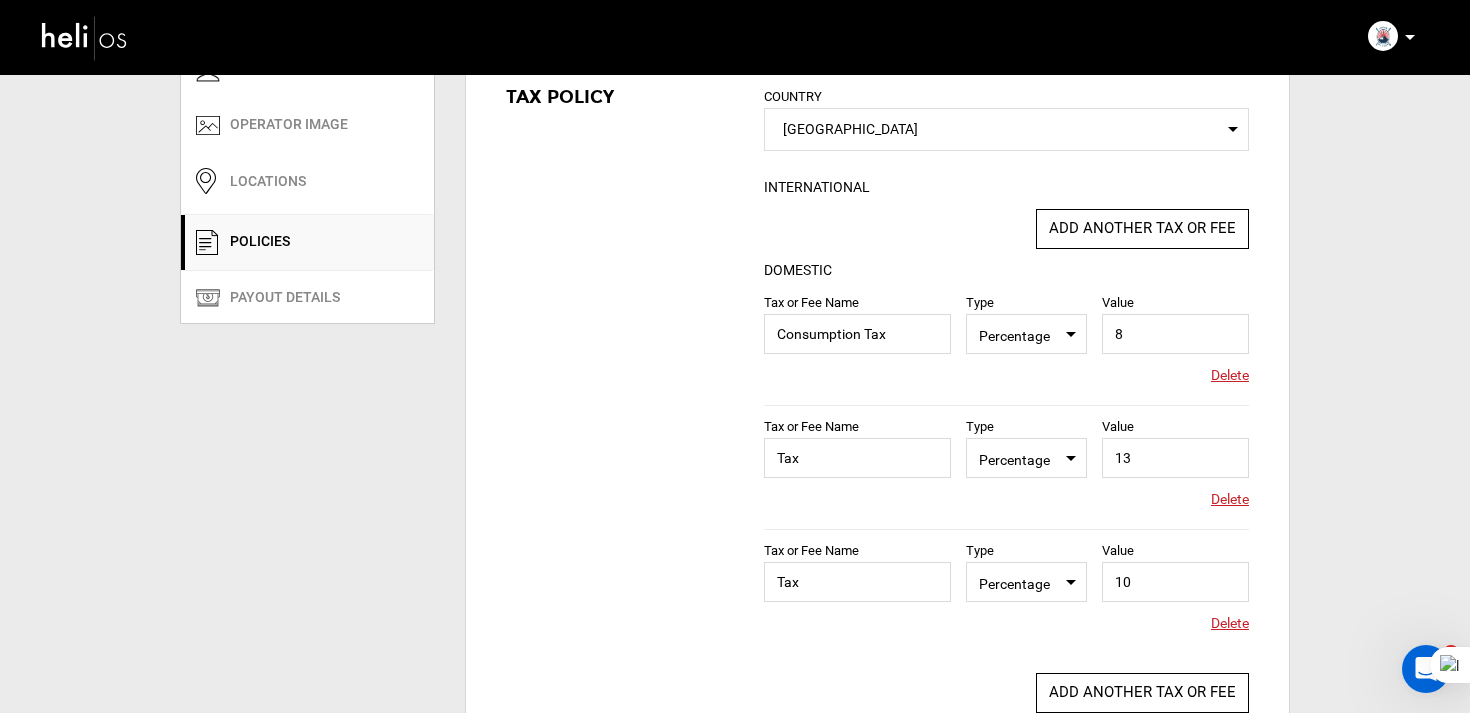 click on "Delete" at bounding box center (1230, 375) 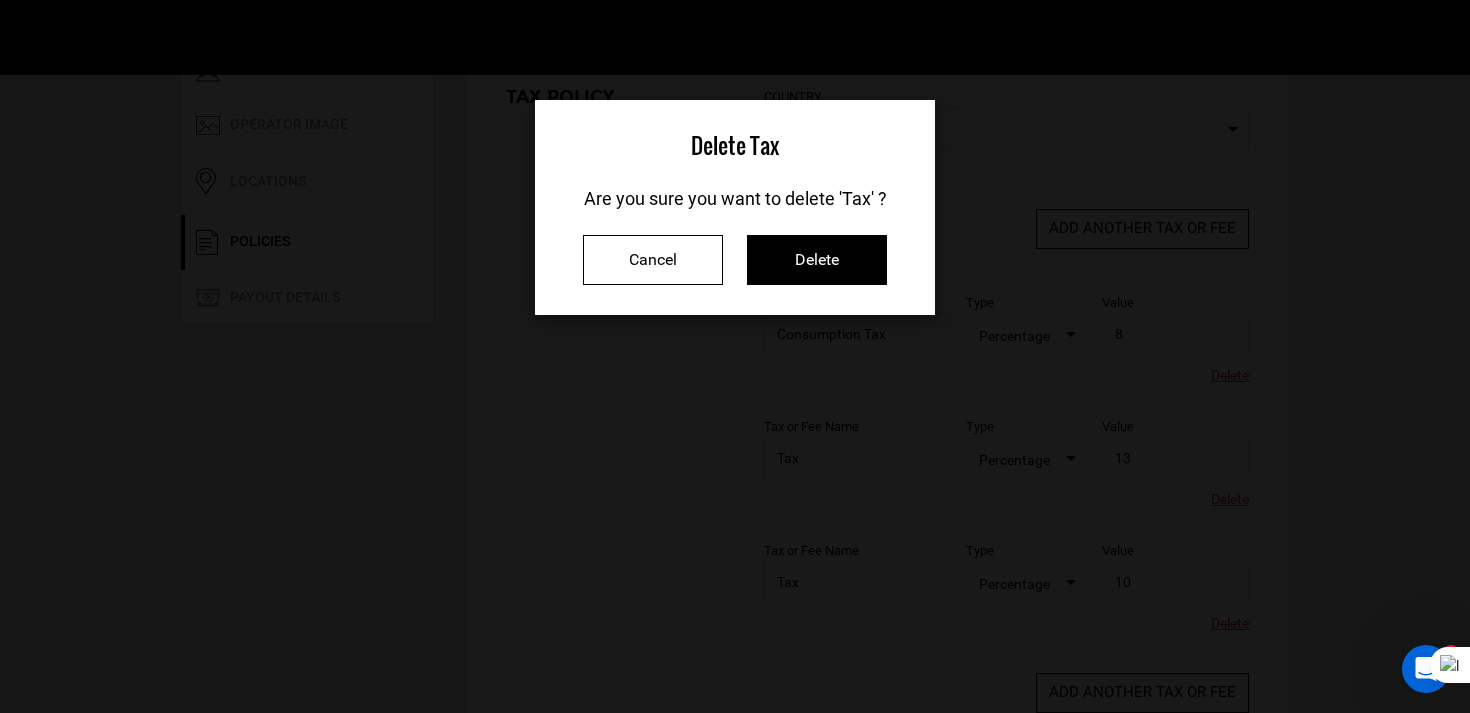 click on "Delete" at bounding box center (817, 260) 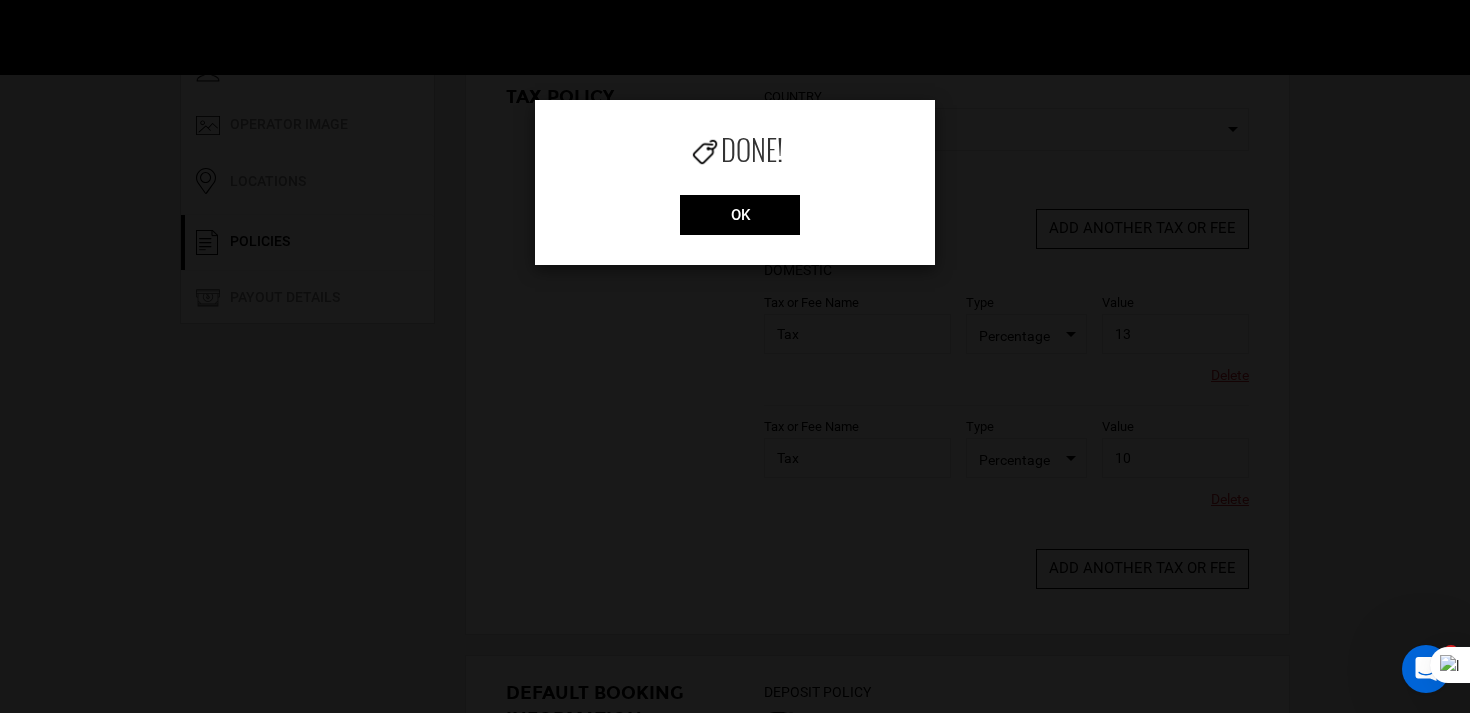 click on "Done!  OK" at bounding box center [735, 356] 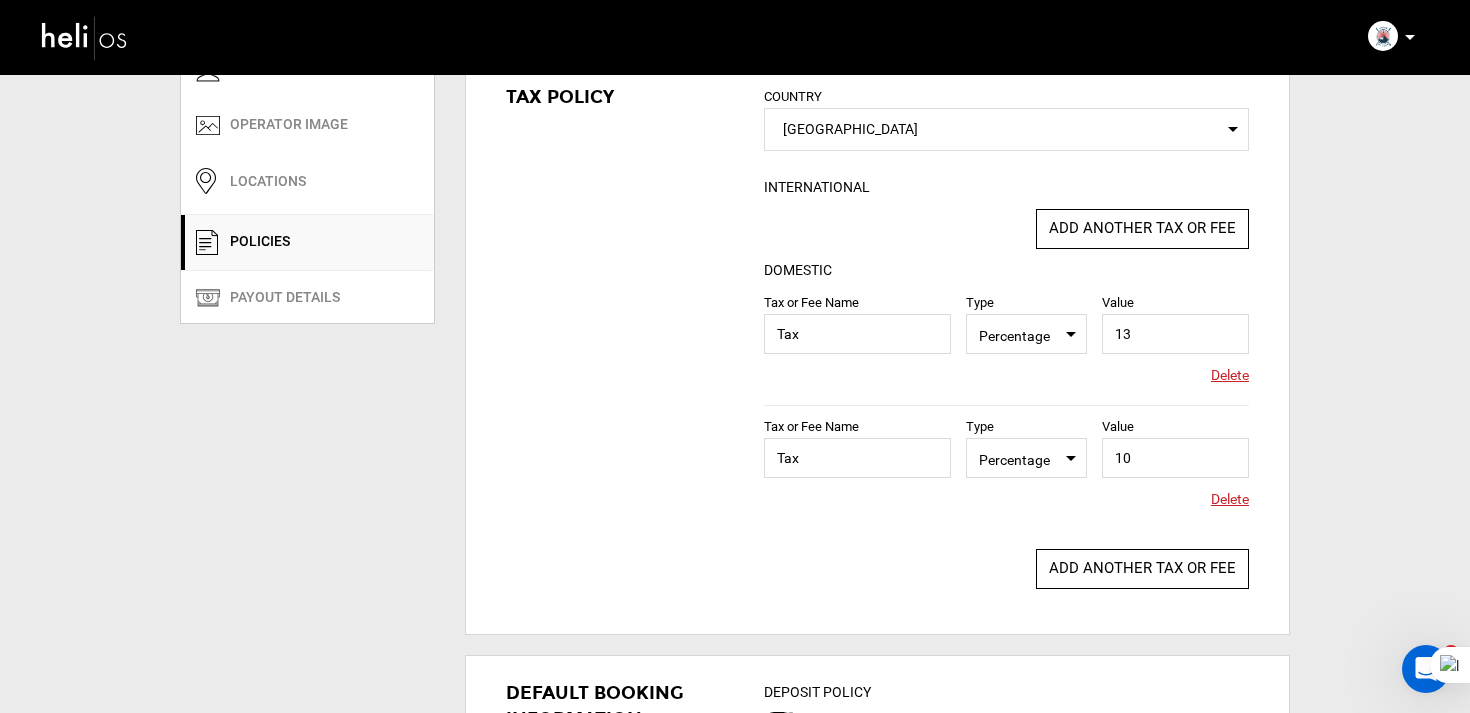 click on "Delete" at bounding box center [1230, 375] 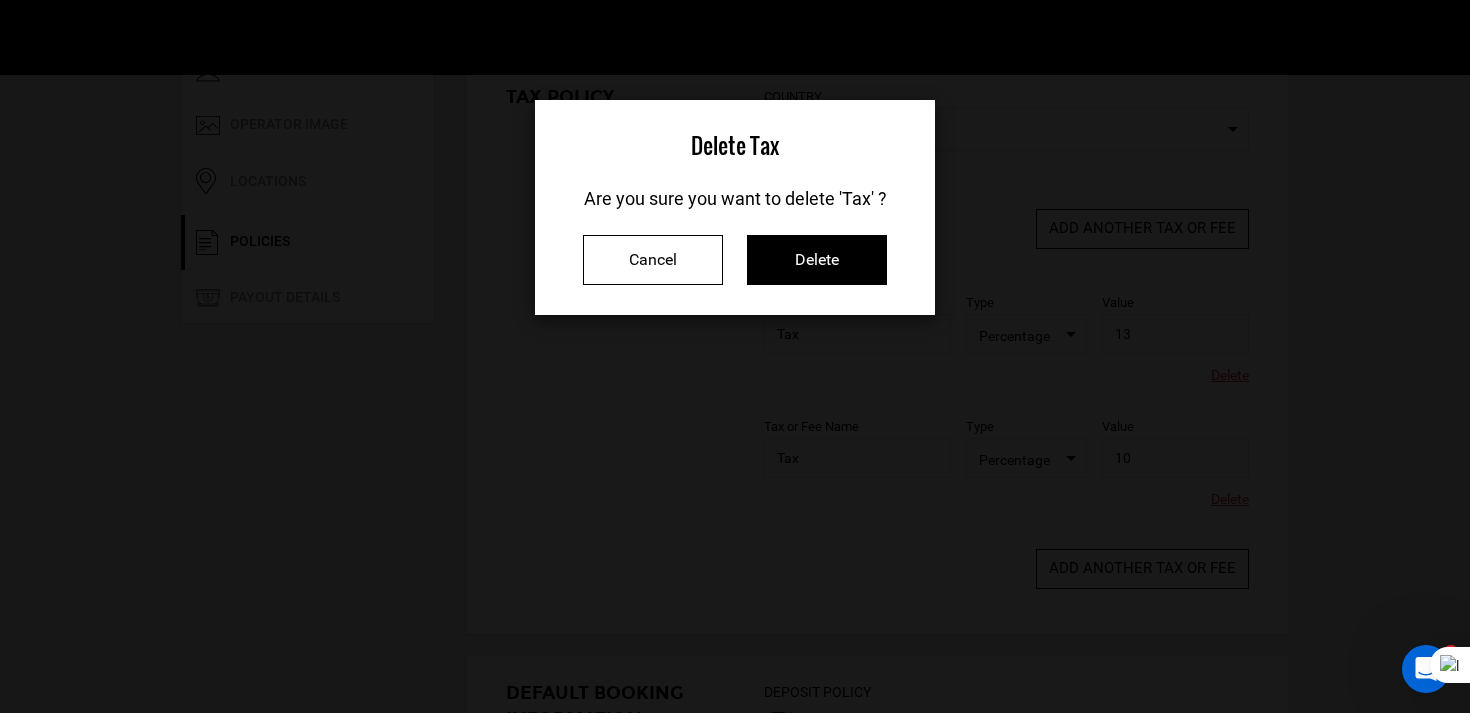 click on "Delete" at bounding box center (817, 260) 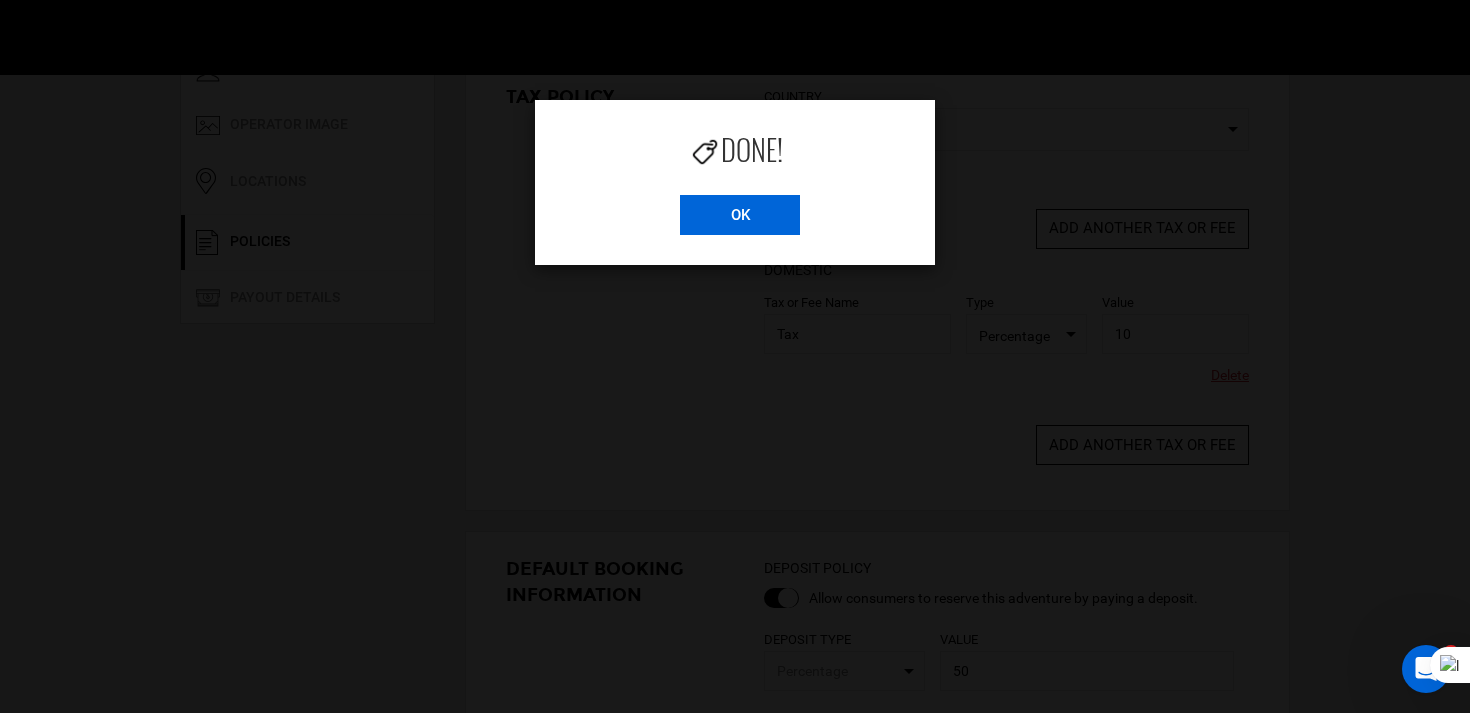 click on "OK" at bounding box center (740, 215) 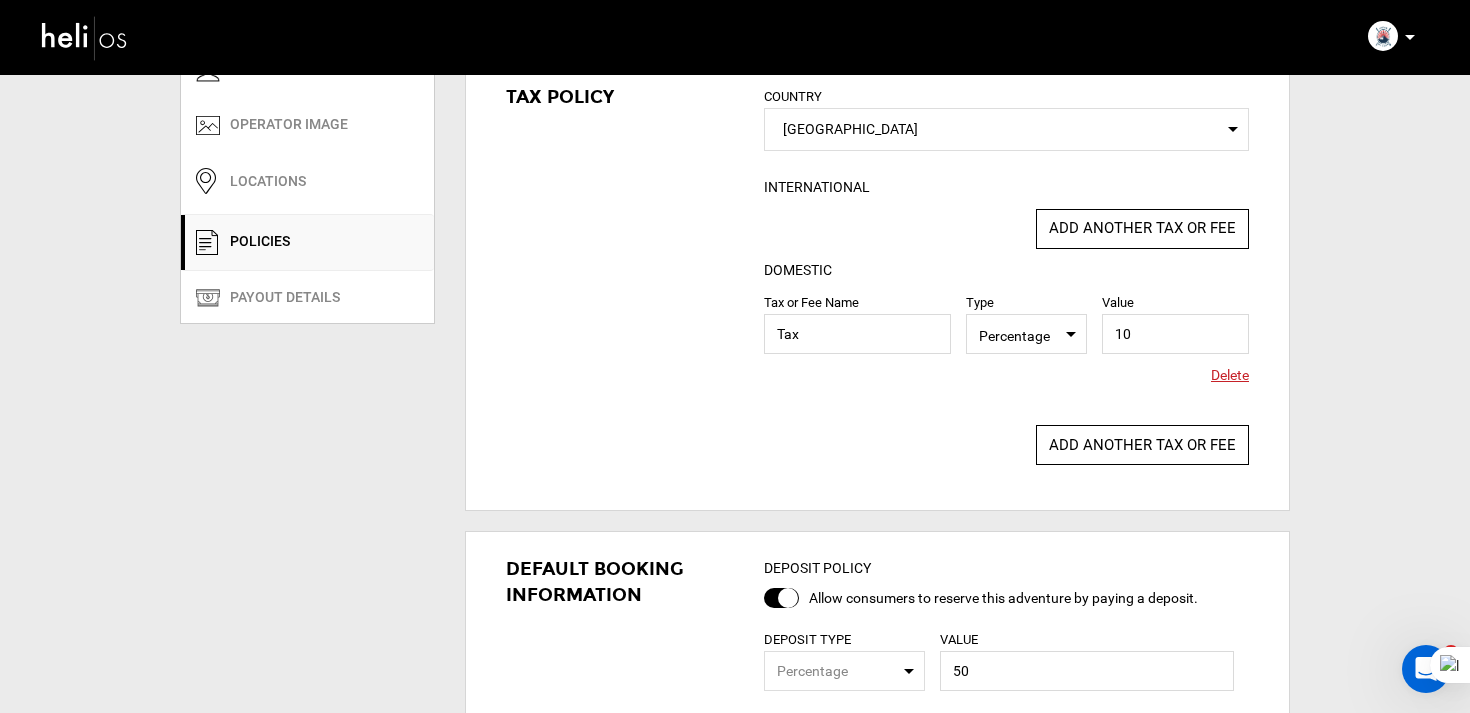 click on "COUNTRY
Select Country   Japan
Please select a country.
INTERNATIONAL
ADD ANOTHER TAX OR FEE
DOMESTIC
Tax or Fee Name
Tax
Type
Select Type   Percentage
Value
10" at bounding box center (1006, 275) 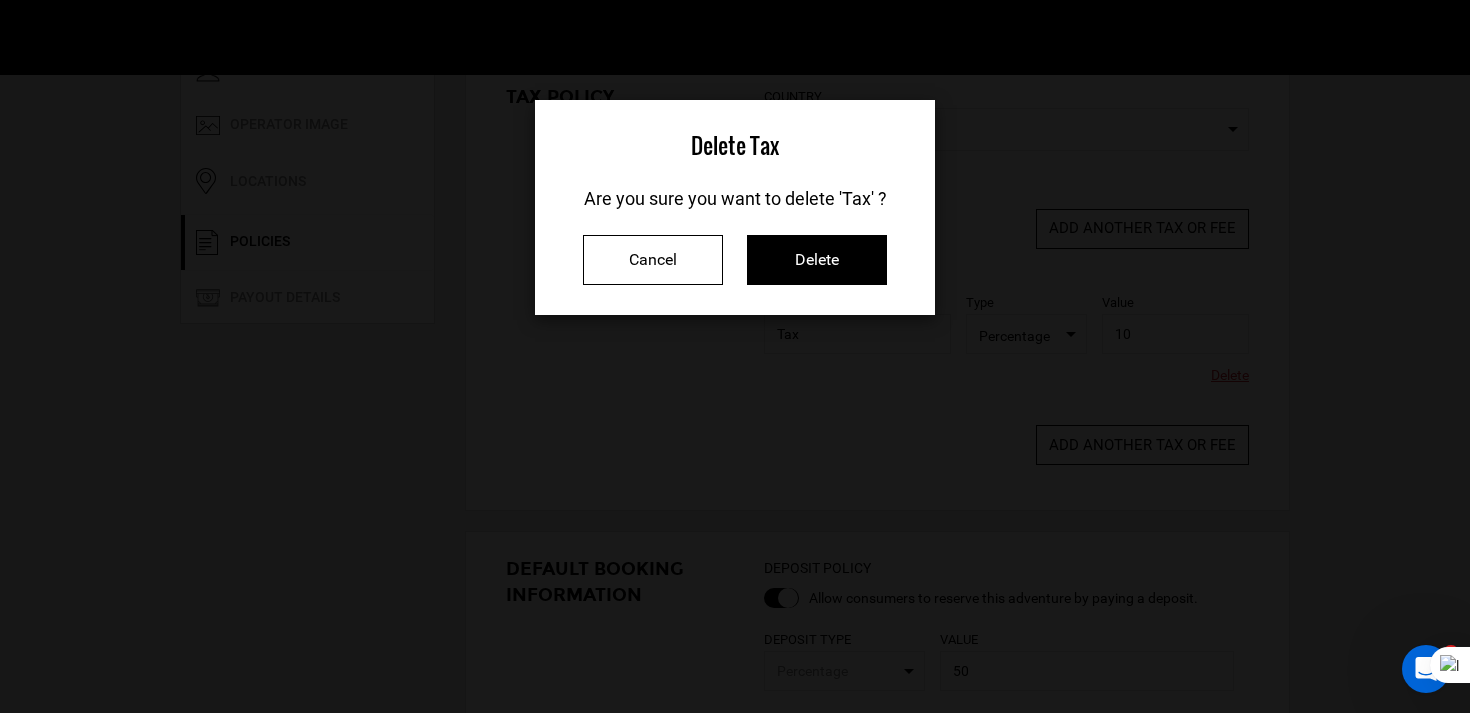 click on "Delete" at bounding box center [817, 260] 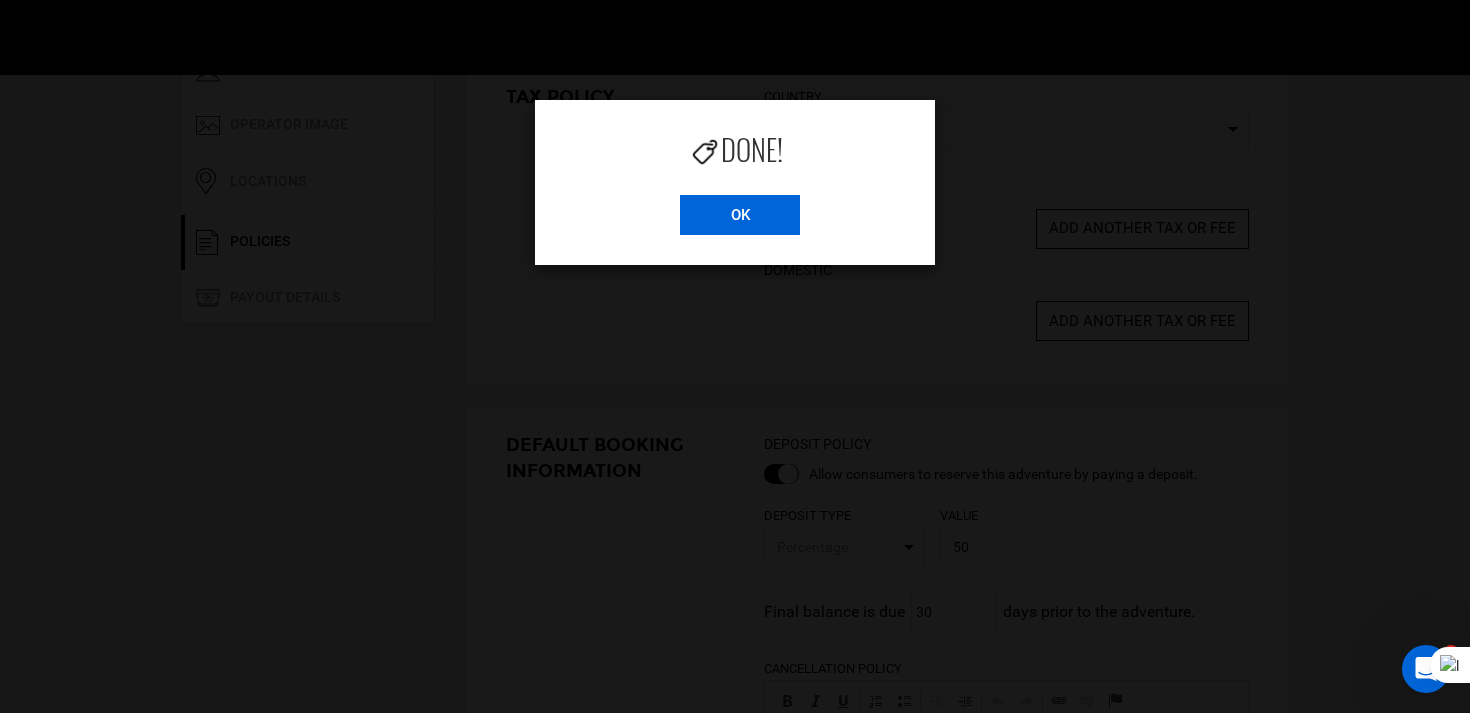 click on "OK" at bounding box center (740, 215) 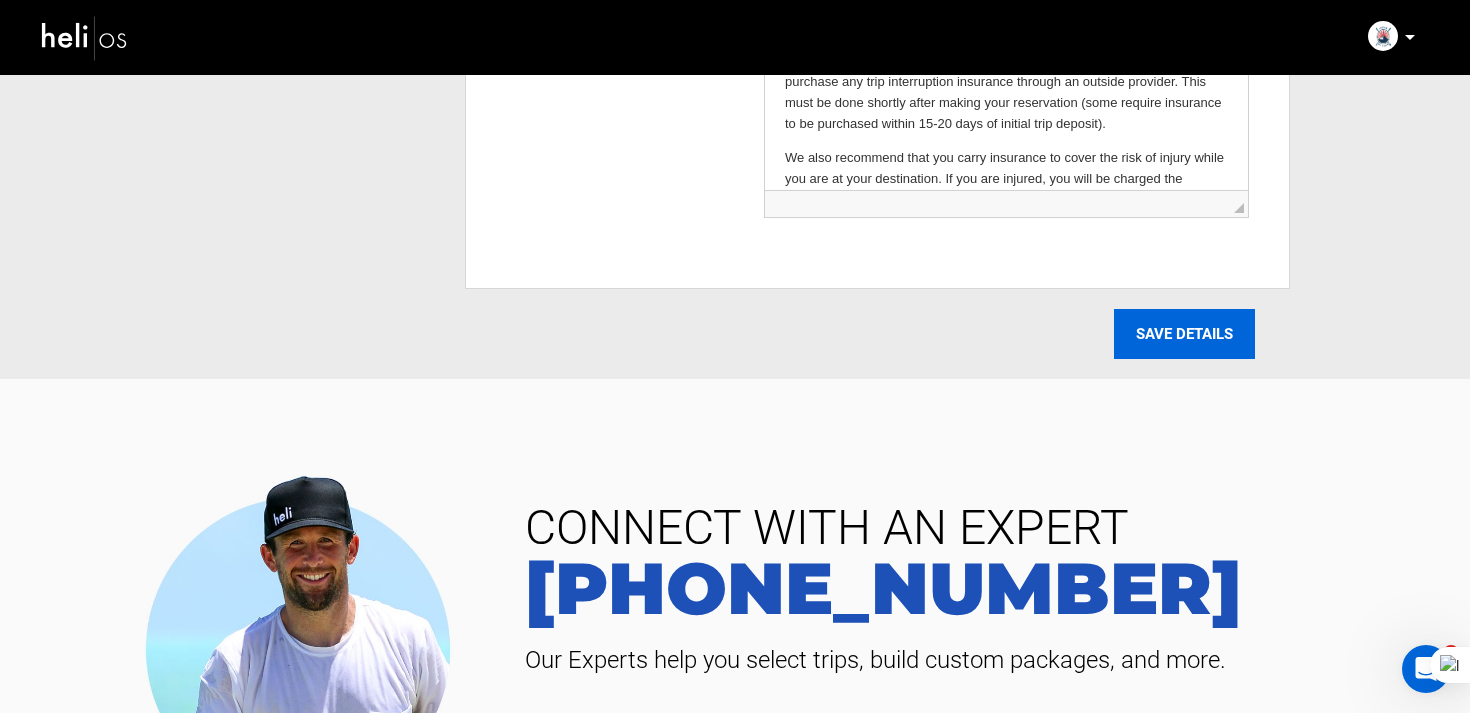 click on "SAVE DETAILS" at bounding box center (1184, 334) 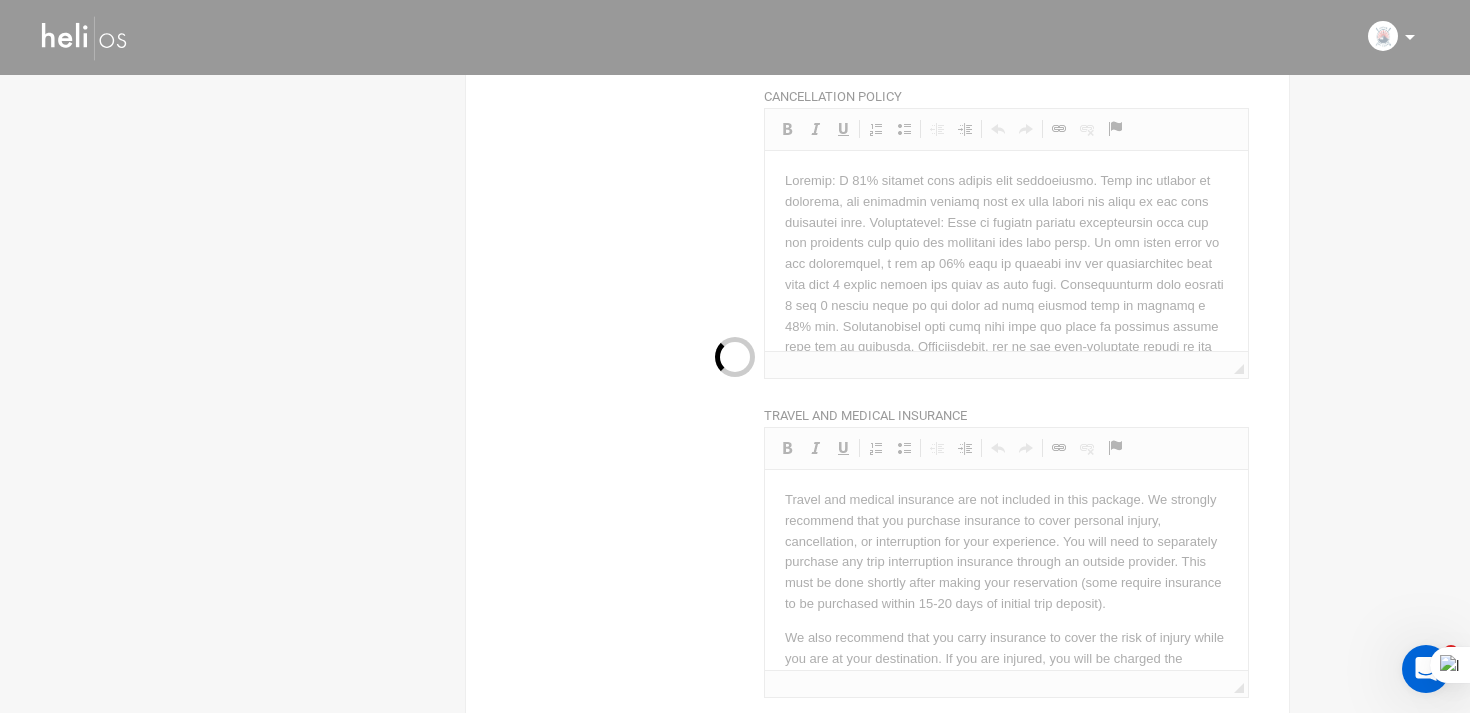scroll, scrollTop: 0, scrollLeft: 0, axis: both 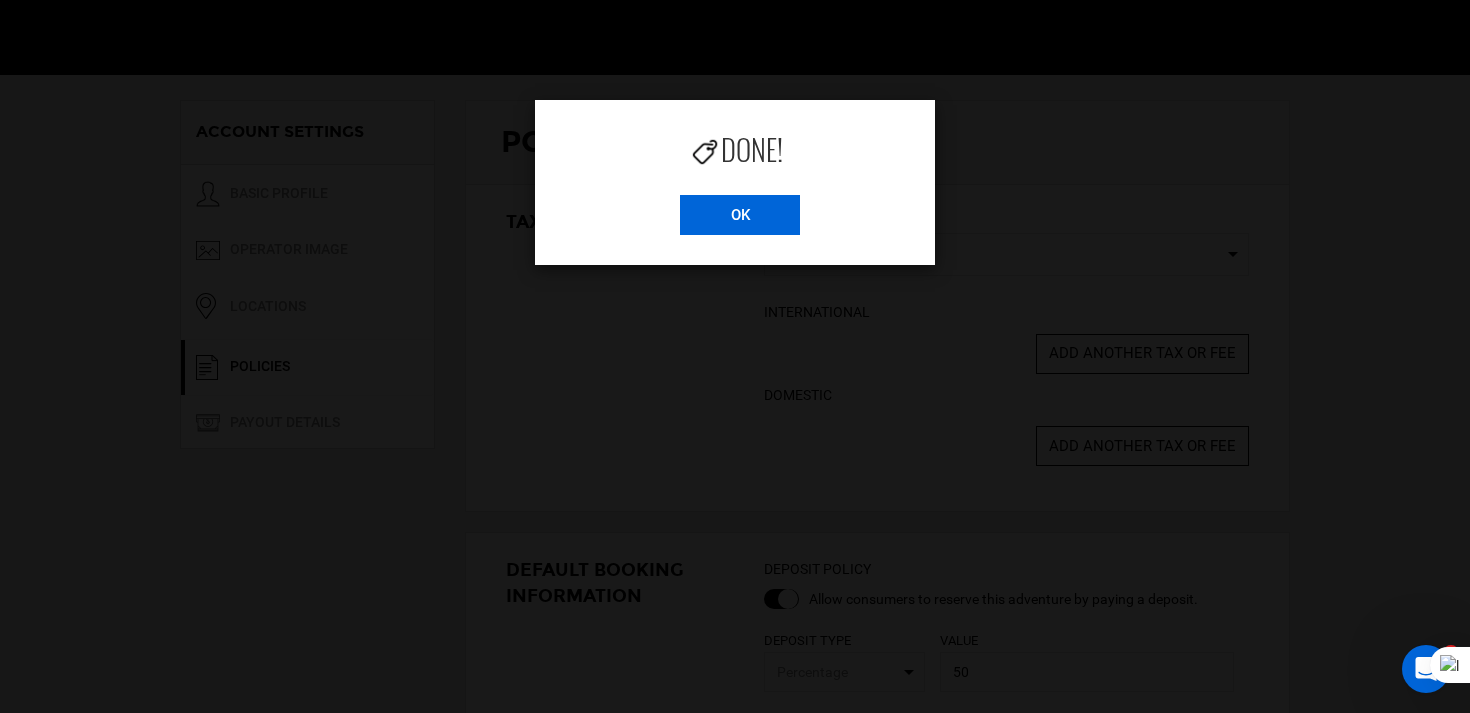 click on "OK" at bounding box center (740, 215) 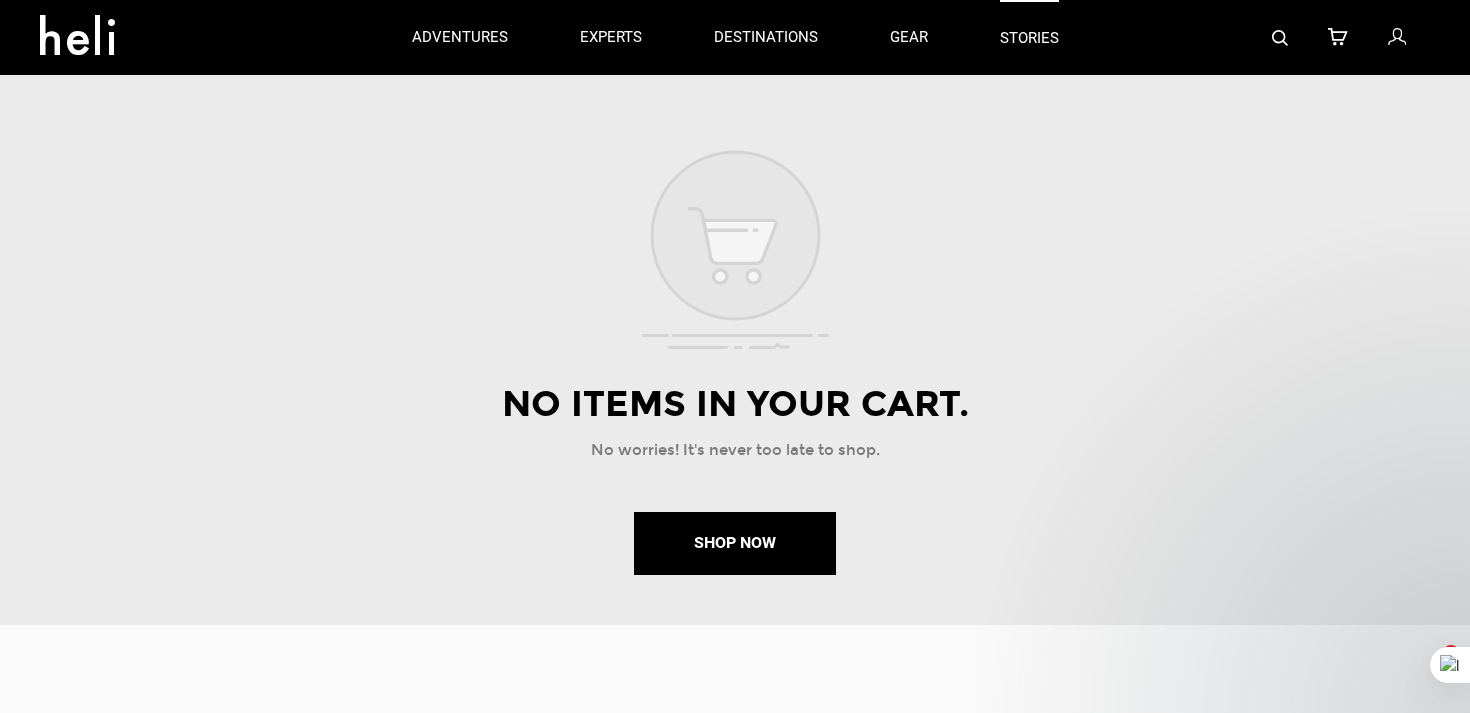 scroll, scrollTop: 0, scrollLeft: 0, axis: both 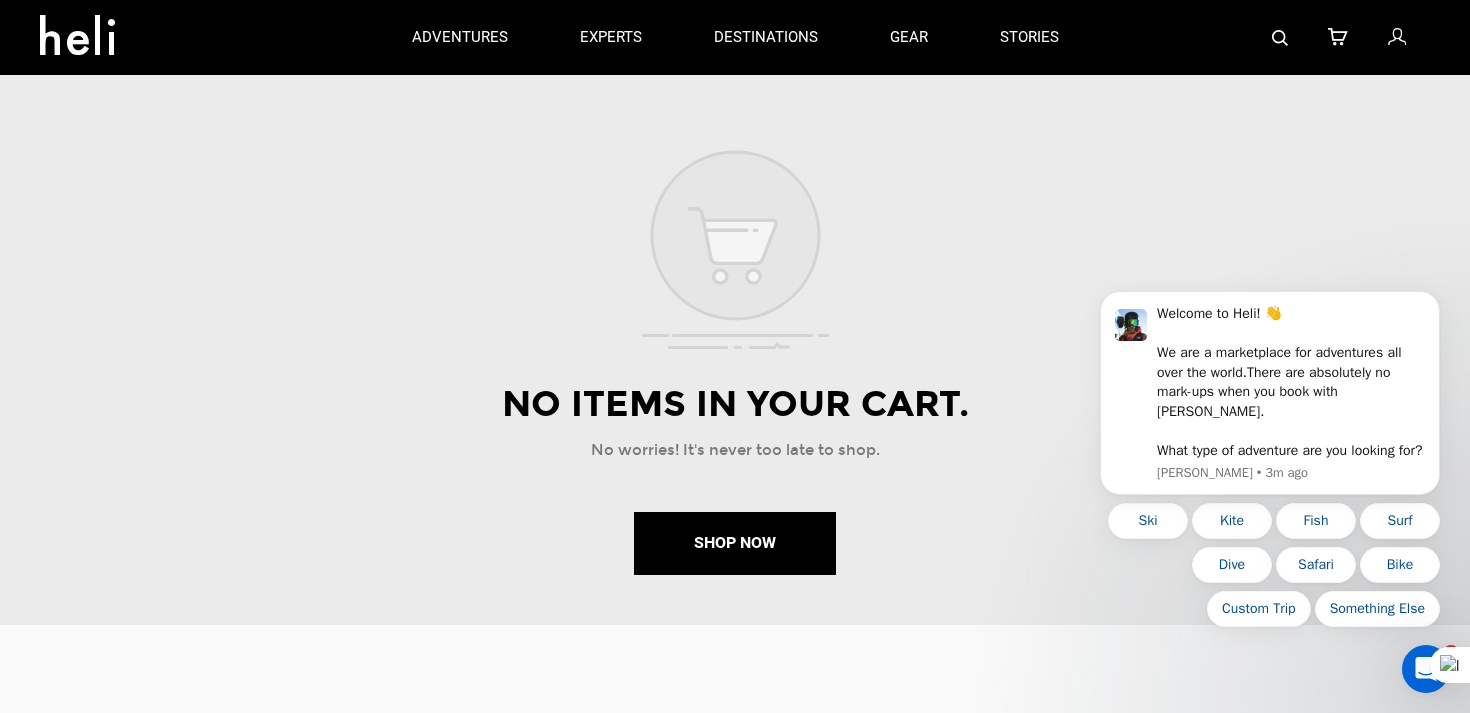 click at bounding box center (1397, 38) 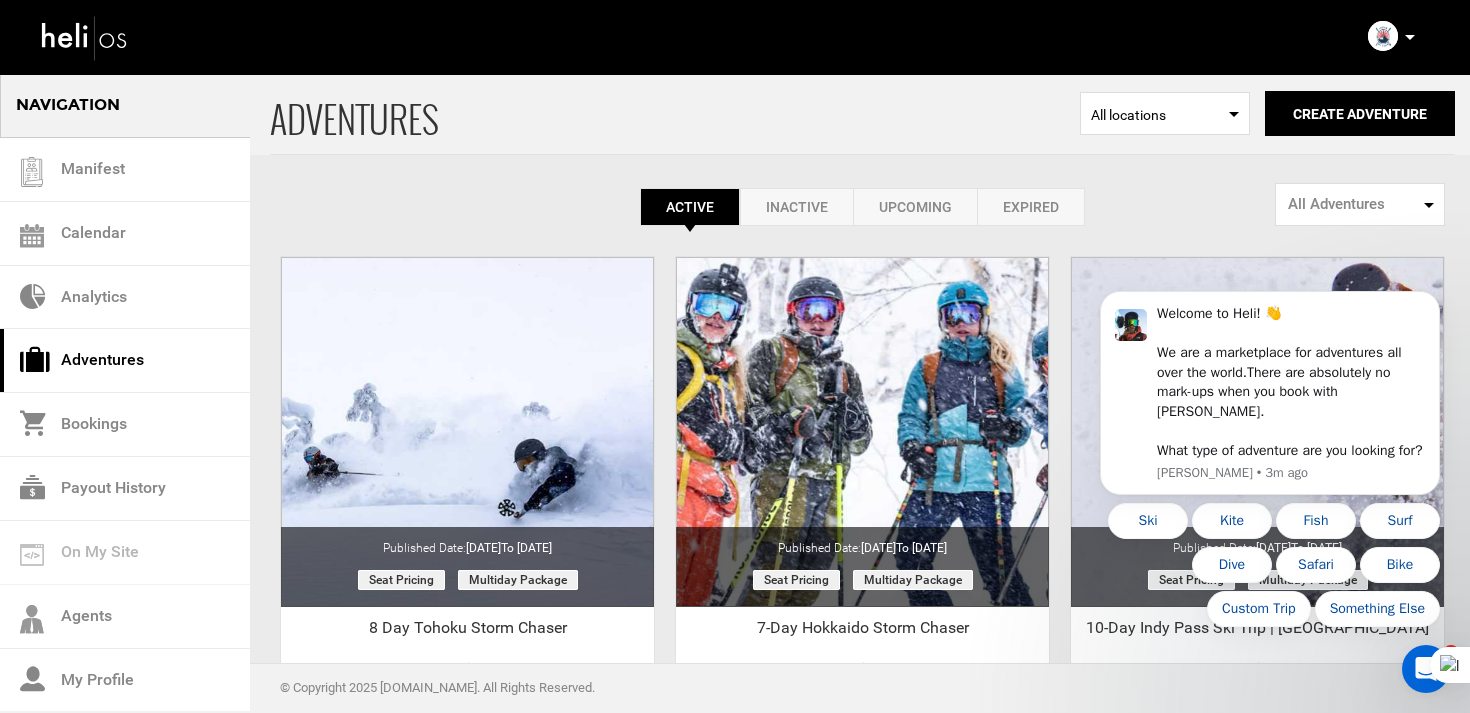click at bounding box center [1410, 37] 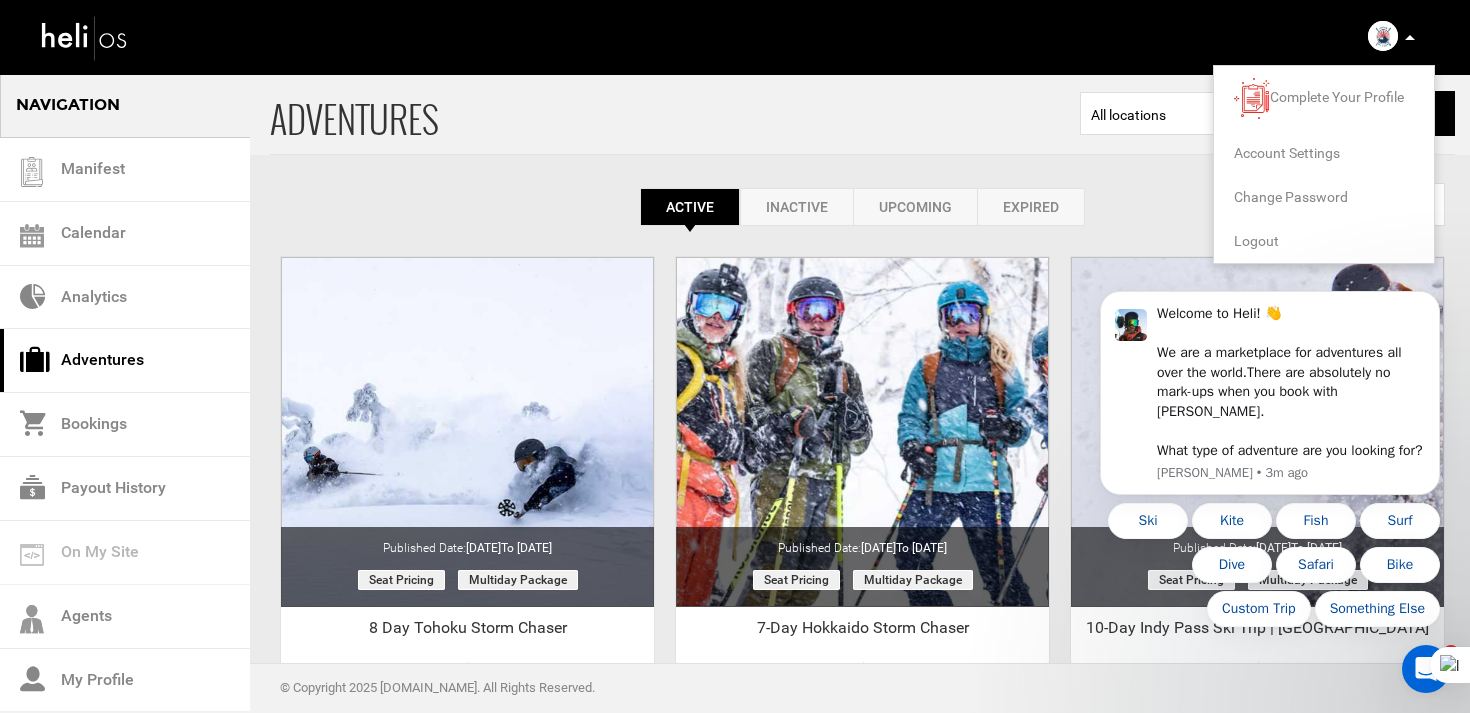 click on "Welcome to Heli! 👋 We are a marketplace for adventures all over the world.  There are absolutely no mark-ups when you book with Heli. What type of adventure are you looking for? Carl • 3m ago Ski Kite Fish Surf Dive Safari Bike Custom Trip Something Else" at bounding box center (1270, 398) 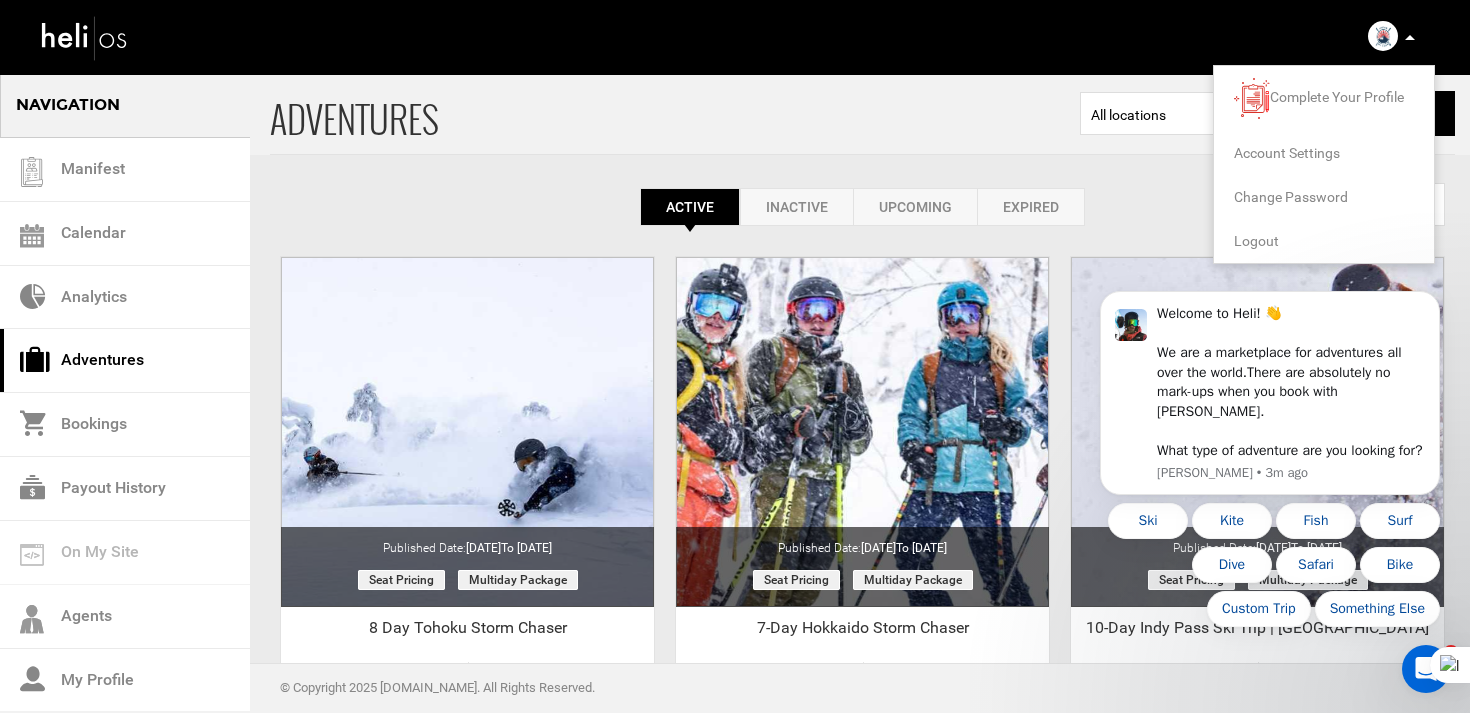 click on "Welcome to Heli! 👋 We are a marketplace for adventures all over the world.  There are absolutely no mark-ups when you book with Heli. What type of adventure are you looking for? Carl • 3m ago Ski Kite Fish Surf Dive Safari Bike Custom Trip Something Else" at bounding box center (1270, 398) 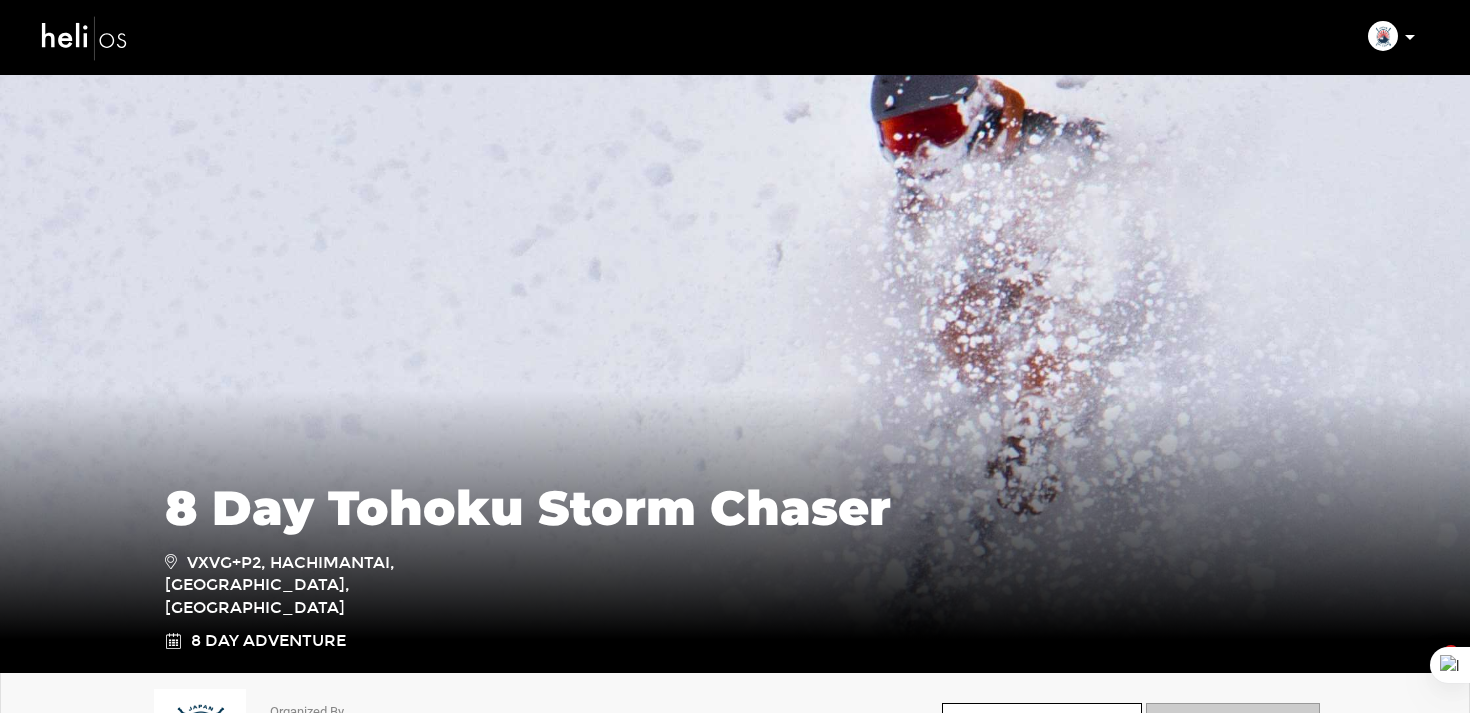 scroll, scrollTop: 0, scrollLeft: 0, axis: both 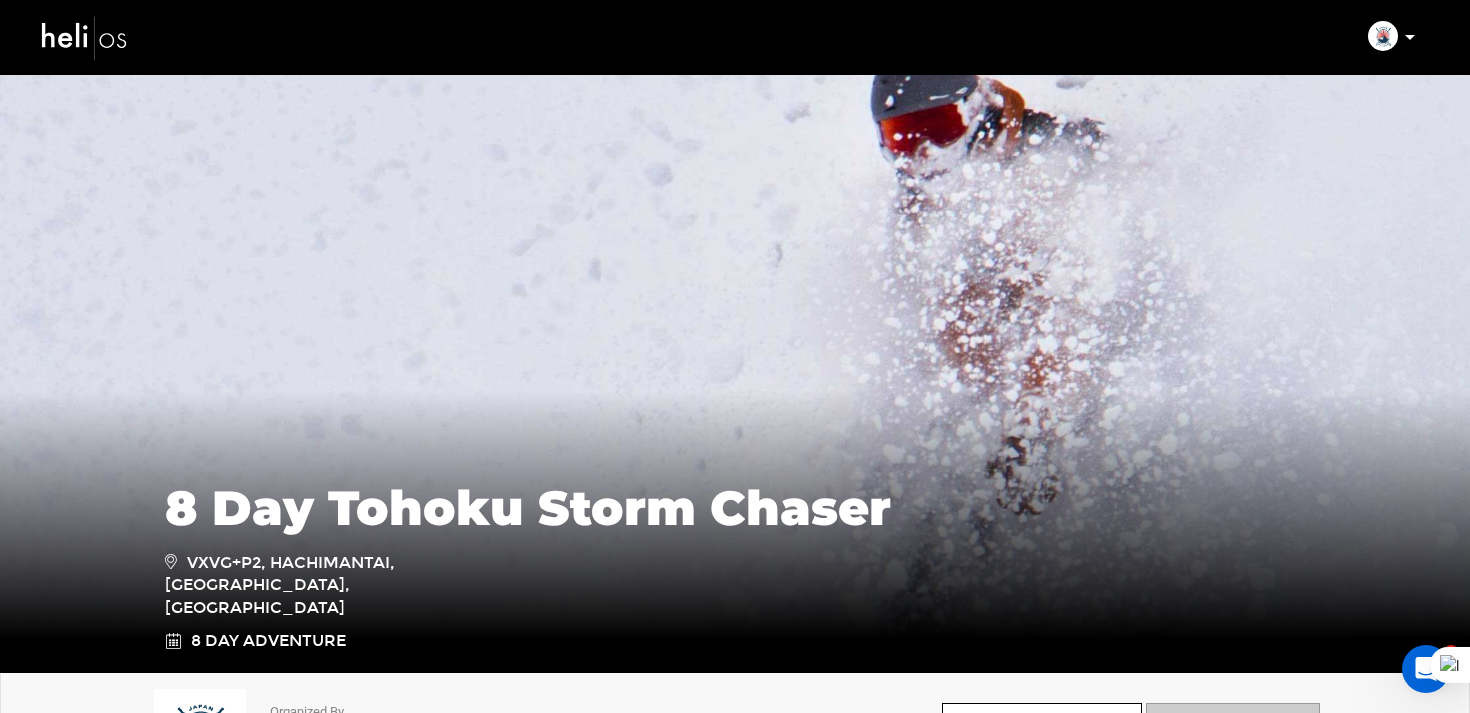 click at bounding box center [1410, 37] 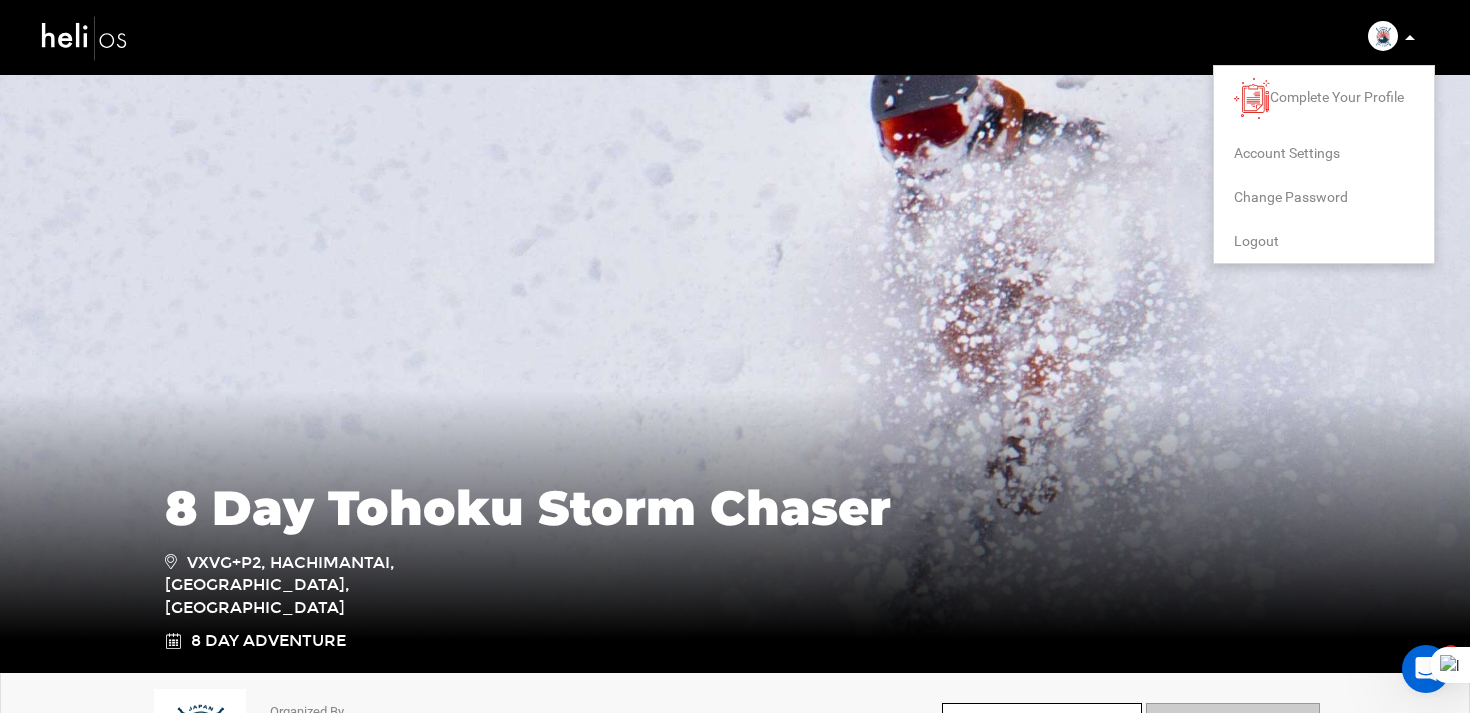click on "Logout" at bounding box center [1324, 241] 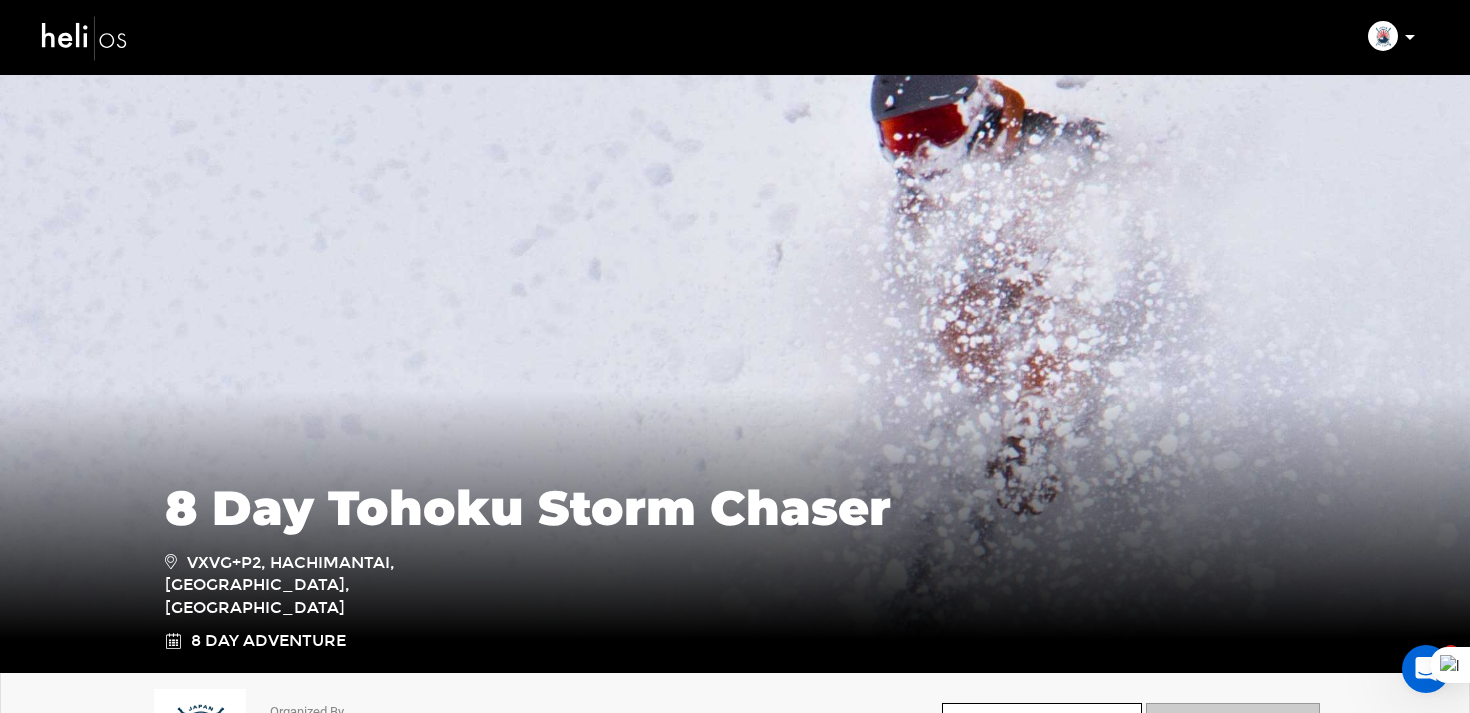 click at bounding box center [1409, 37] 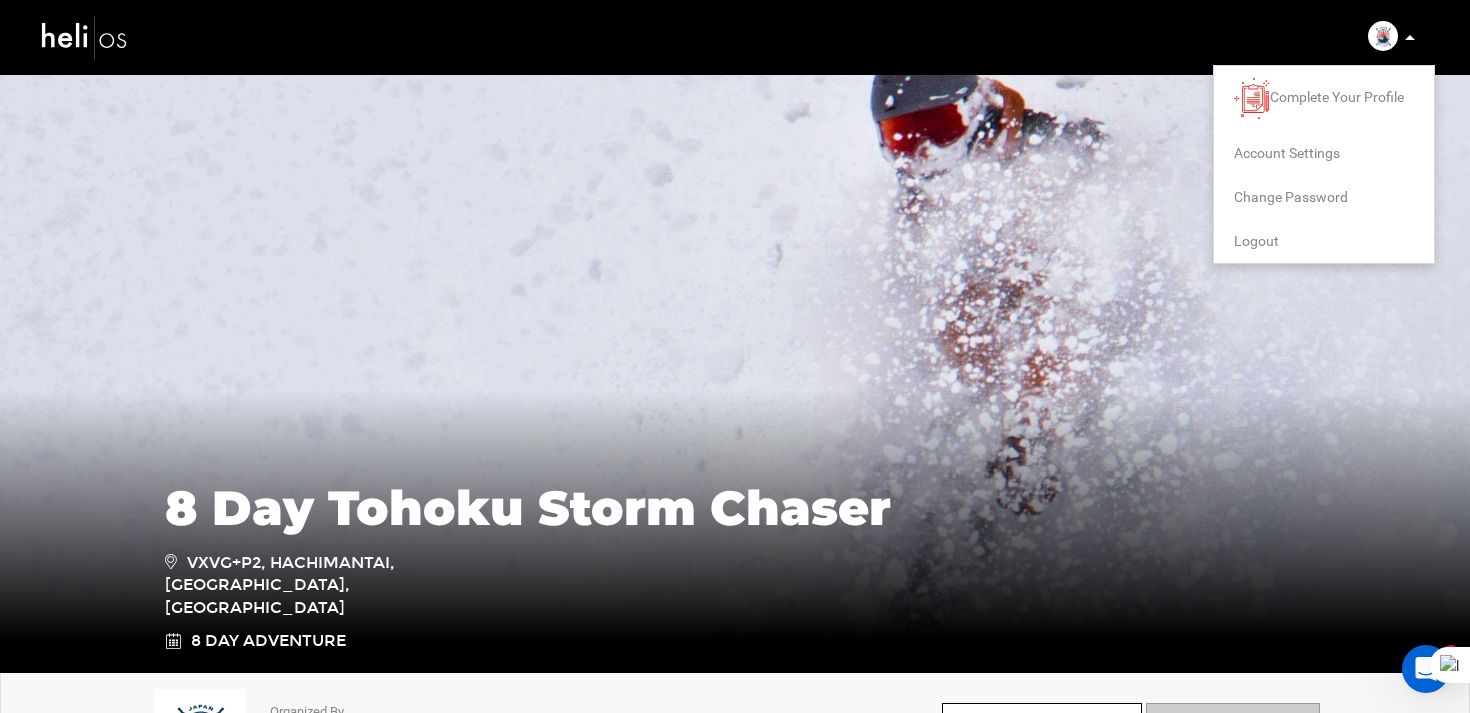 click on "Logout" at bounding box center [1256, 241] 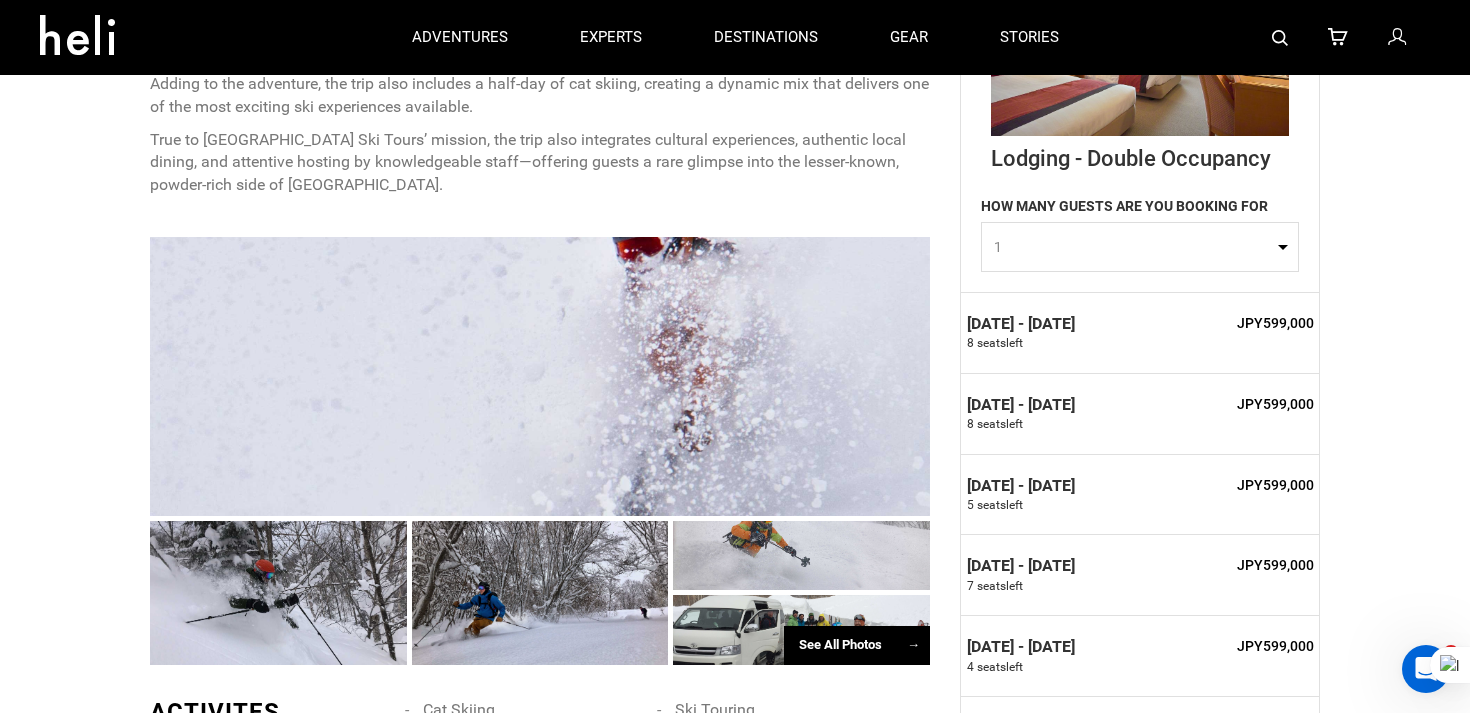 scroll, scrollTop: 982, scrollLeft: 0, axis: vertical 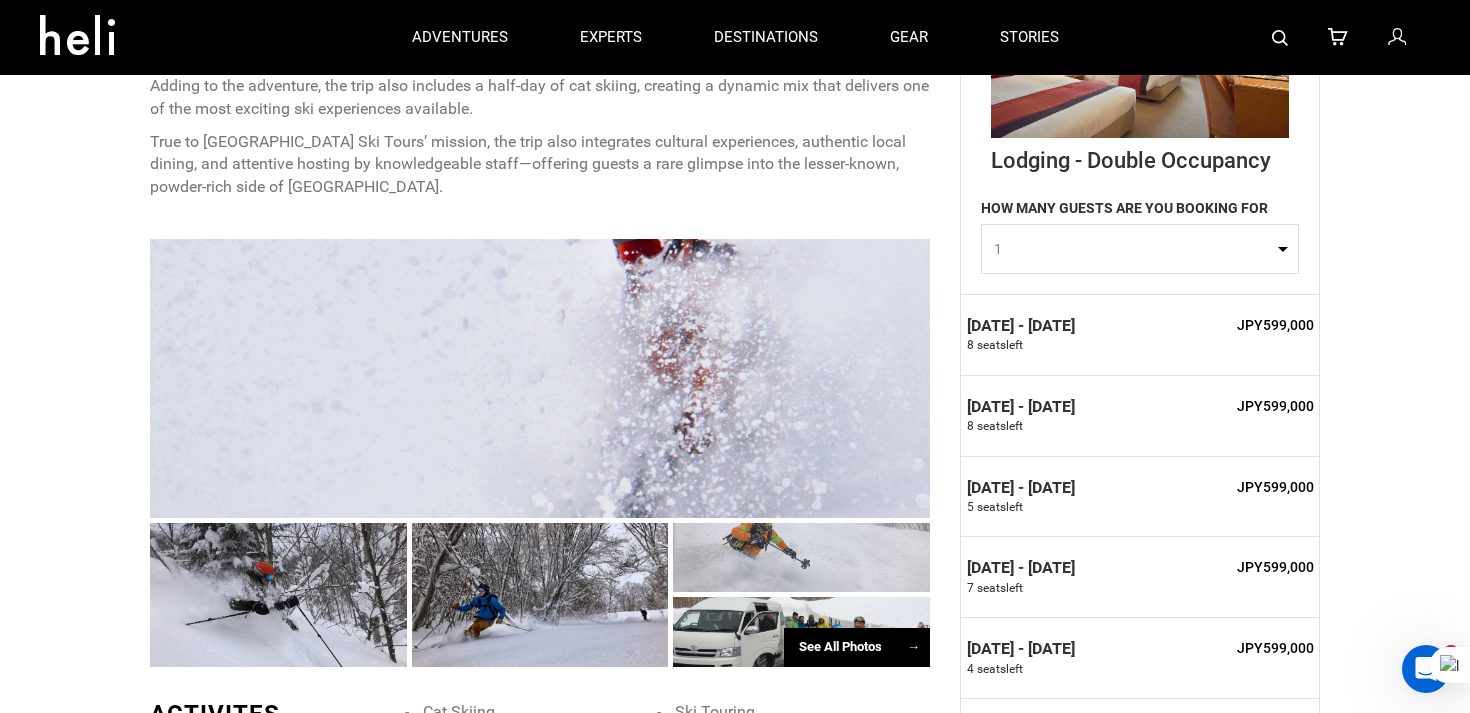 click on "HOW MANY GUESTS ARE YOU BOOKING FOR" at bounding box center [1124, 211] 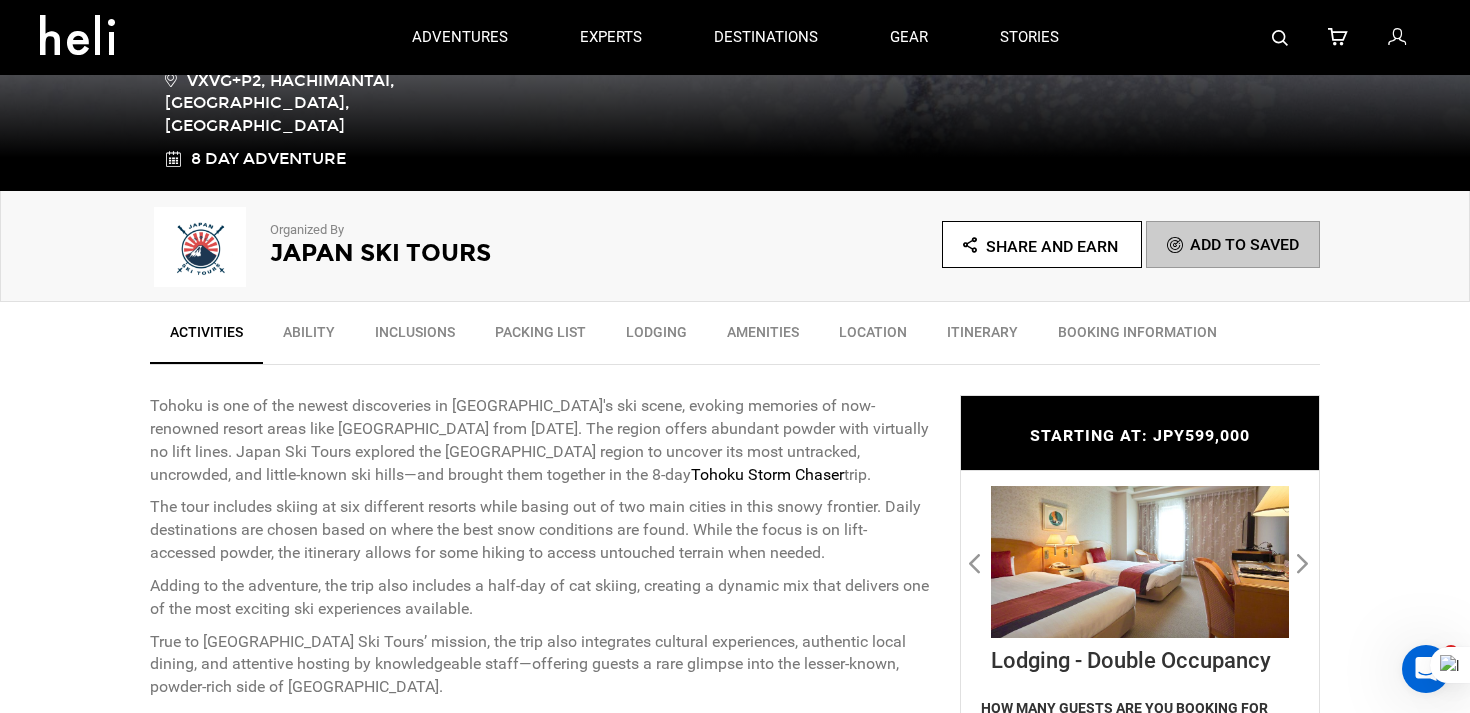 scroll, scrollTop: 398, scrollLeft: 0, axis: vertical 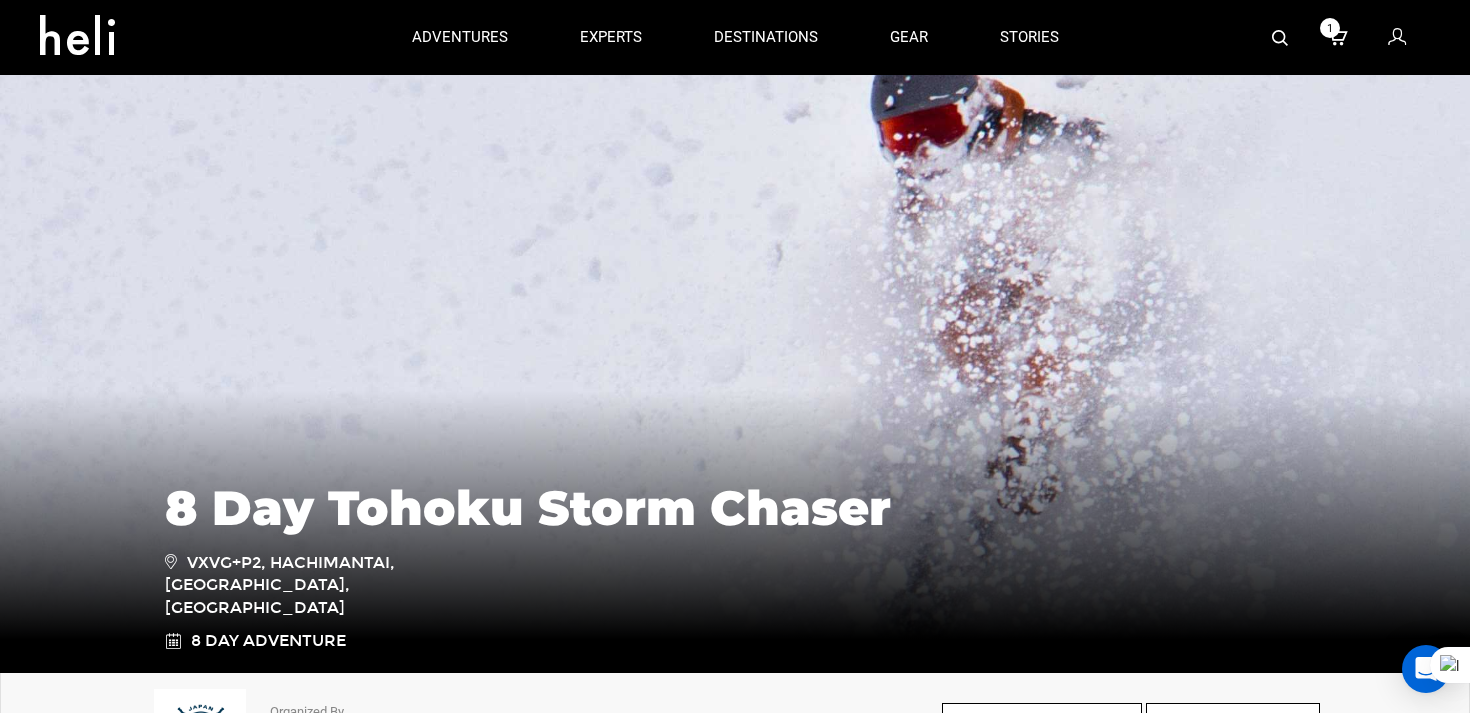 click at bounding box center [1338, 38] 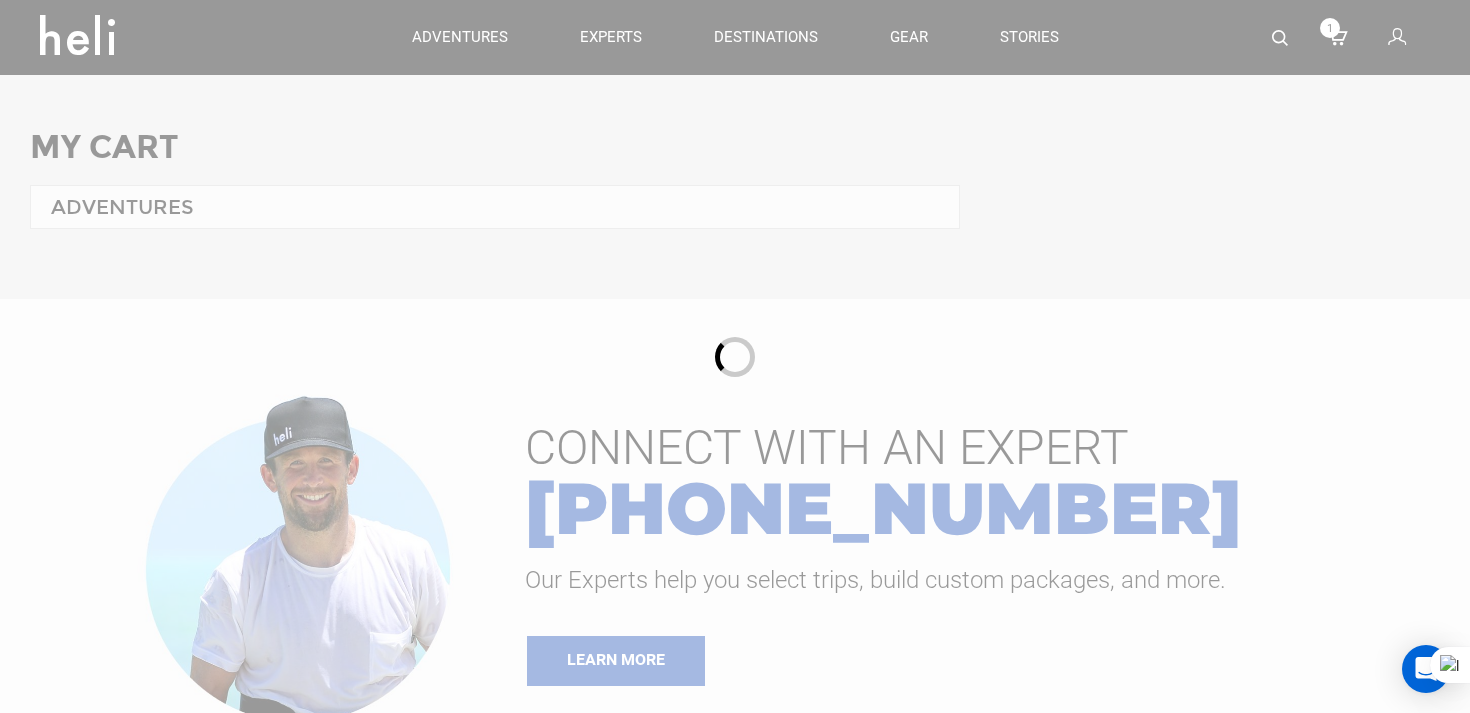 click at bounding box center (735, 356) 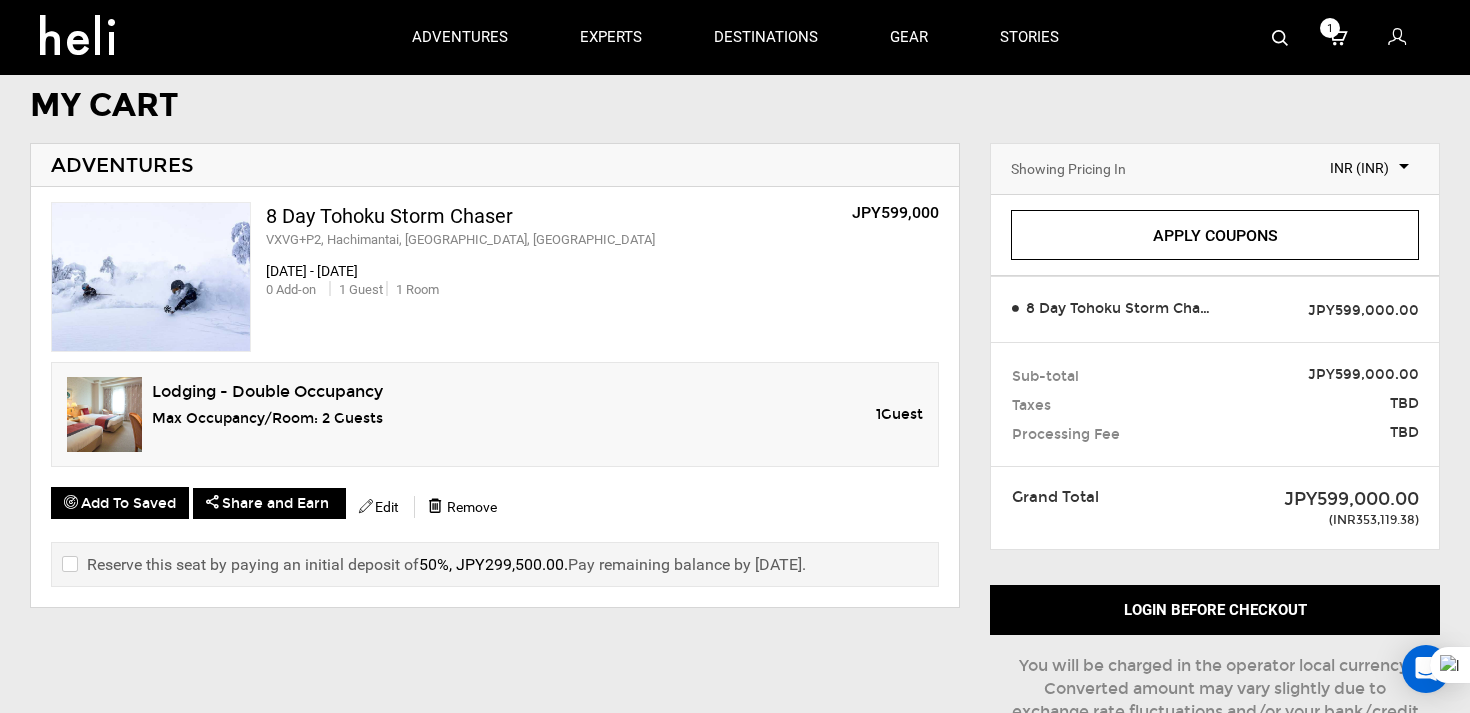 scroll, scrollTop: 0, scrollLeft: 0, axis: both 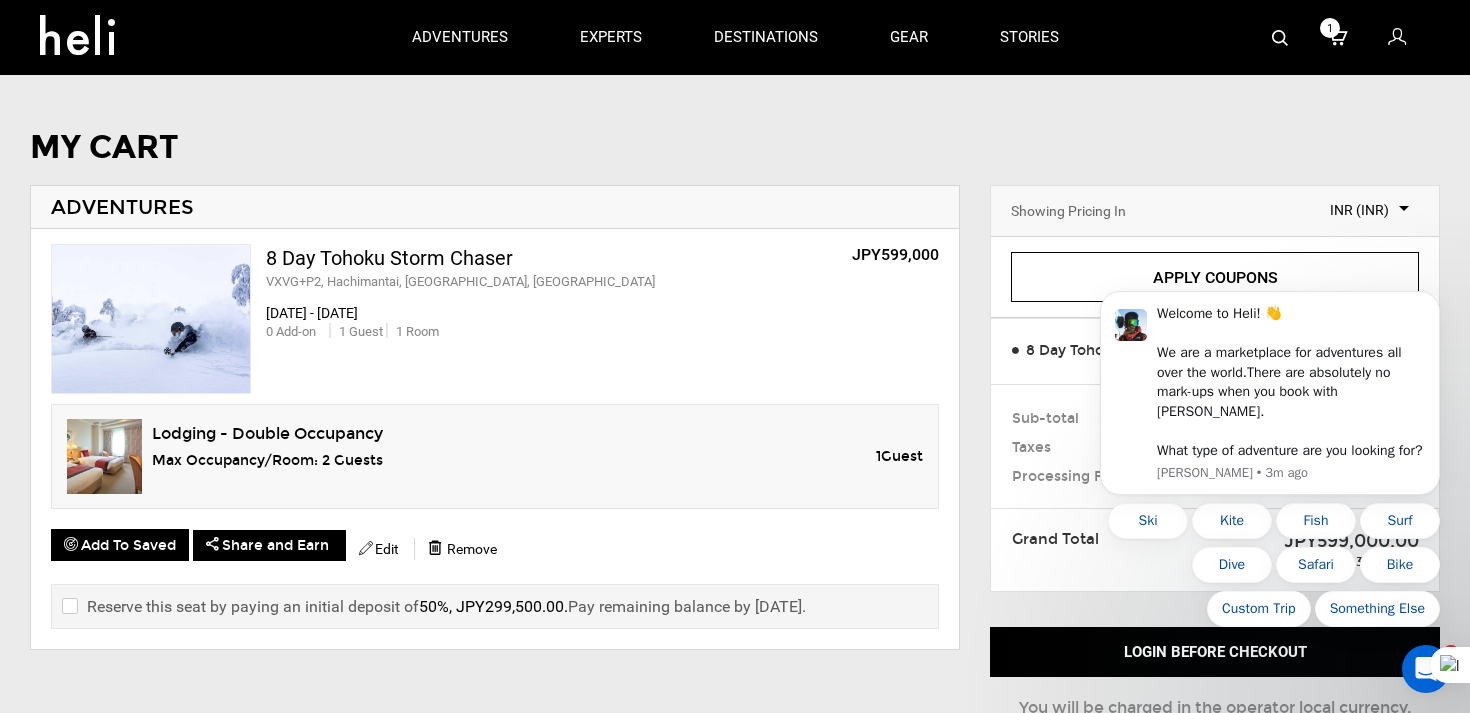 click on "8 Day Tohoku Storm Chaser
VXVG+P2, Hachimantai, [GEOGRAPHIC_DATA], [GEOGRAPHIC_DATA]
JPY599,000
[DATE] - [DATE]
0 Add-on
1 Guest
1 Room   s  Guest" at bounding box center (495, 439) 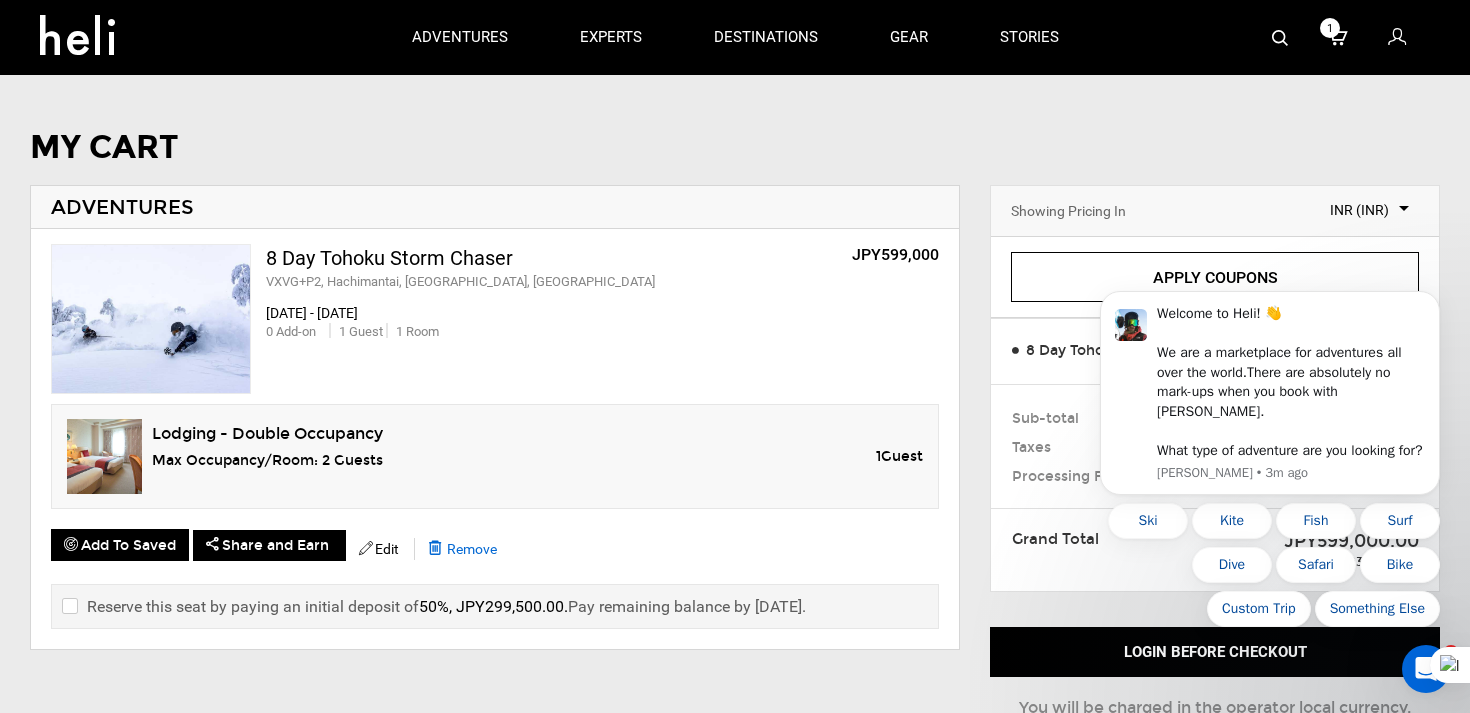 click on "Remove" at bounding box center (463, 548) 